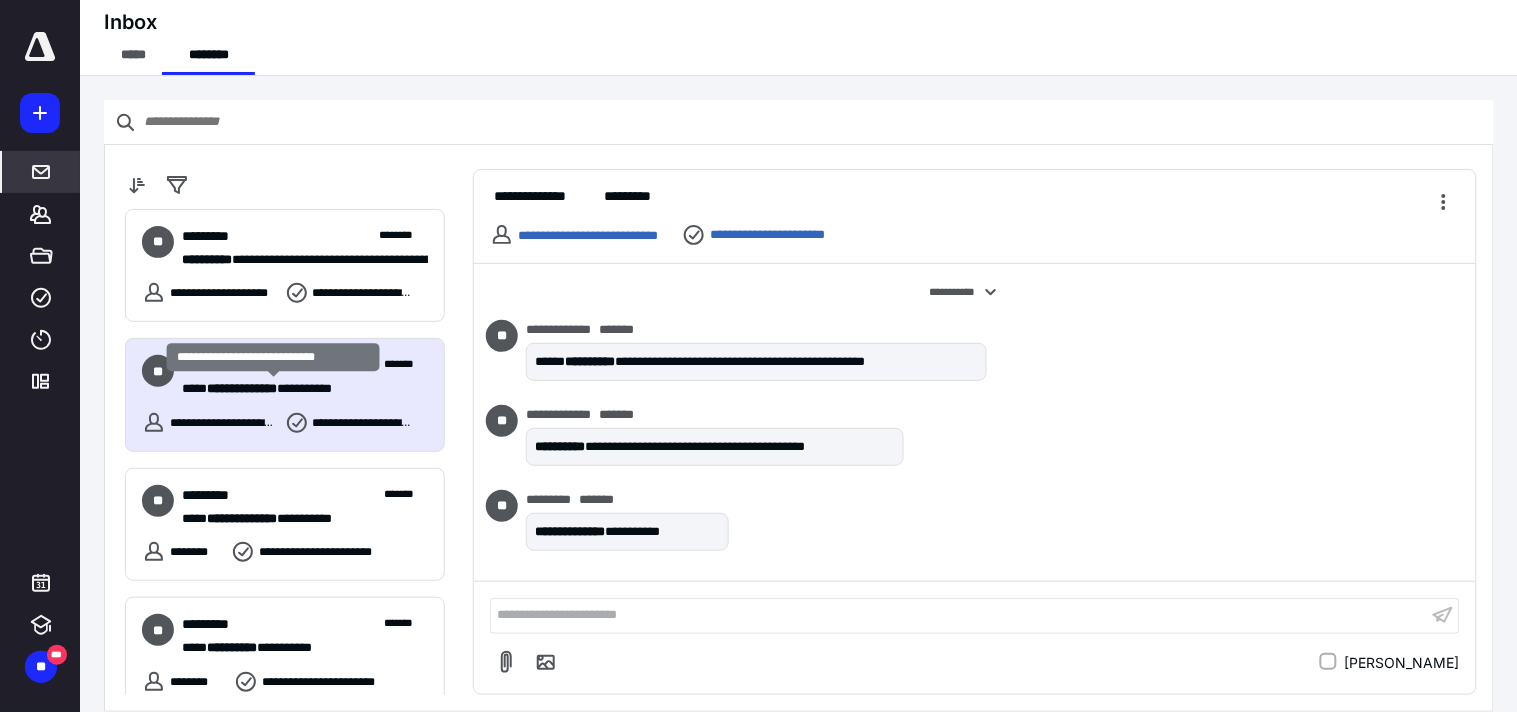 scroll, scrollTop: 0, scrollLeft: 0, axis: both 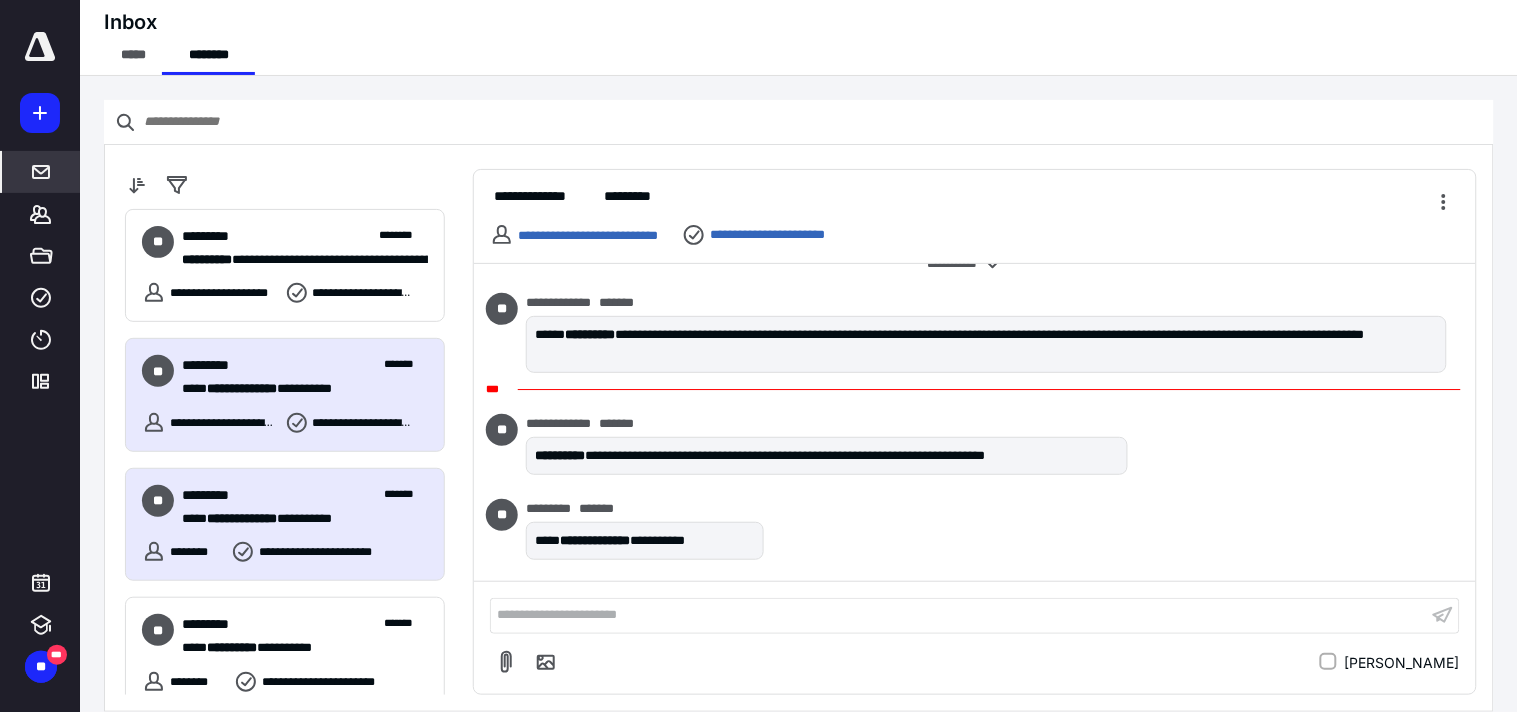 click on "**********" at bounding box center [316, 552] 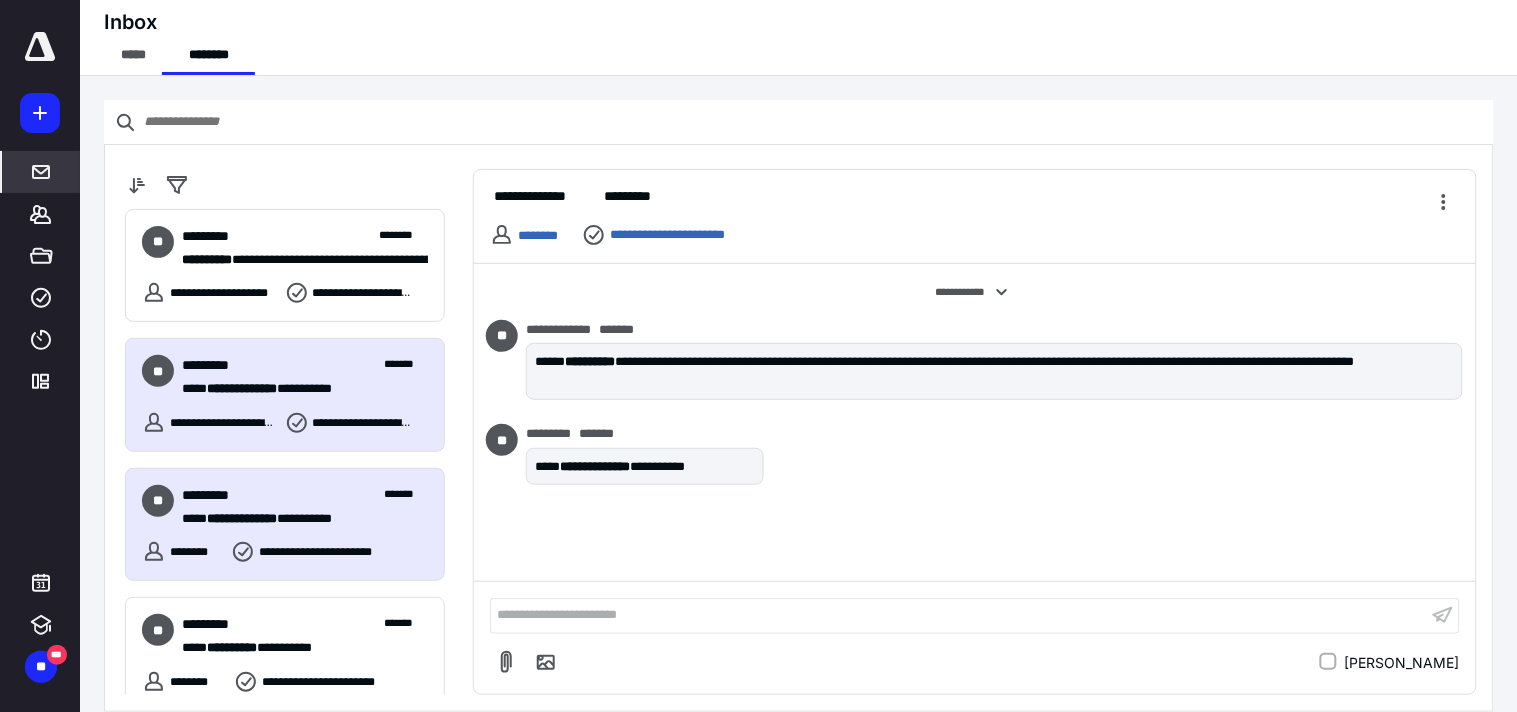 click on "**********" at bounding box center [296, 388] 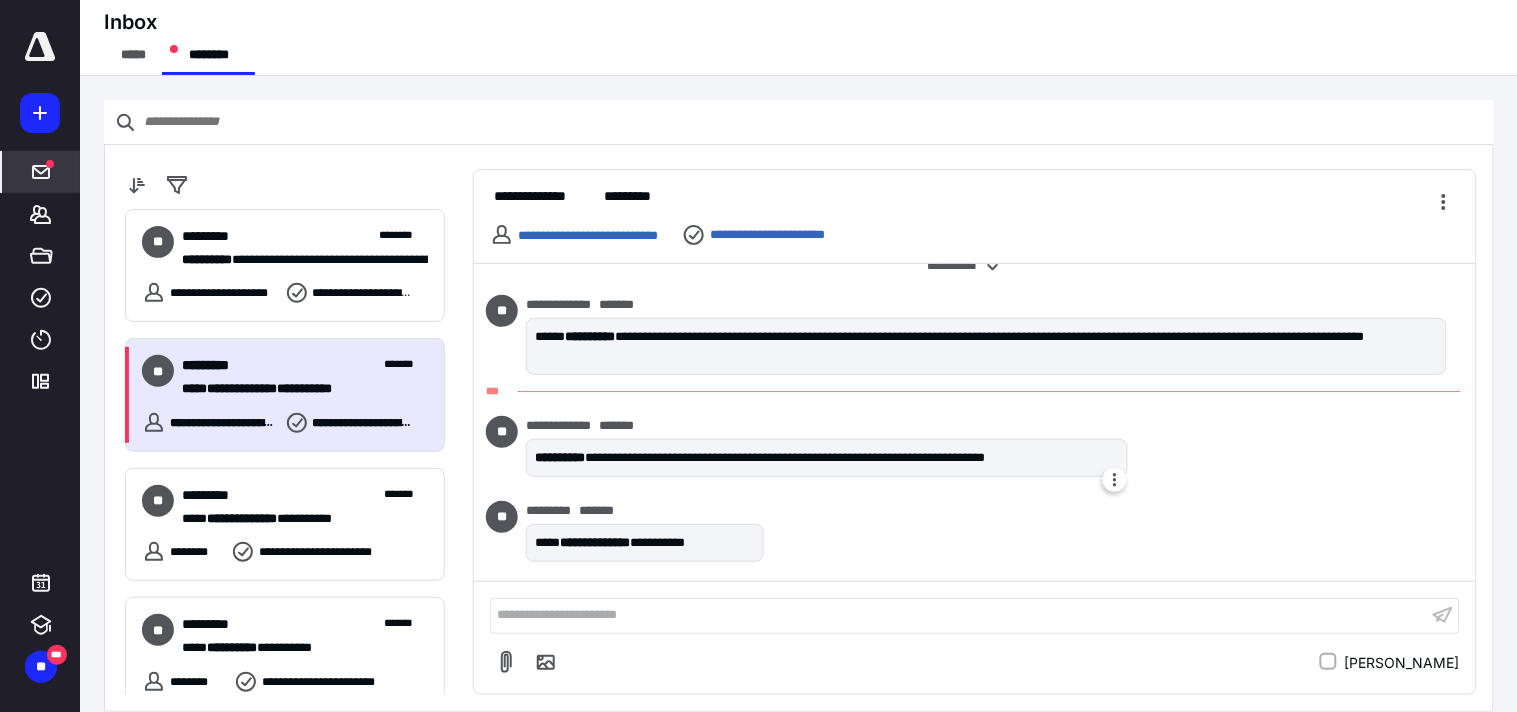 scroll, scrollTop: 930, scrollLeft: 0, axis: vertical 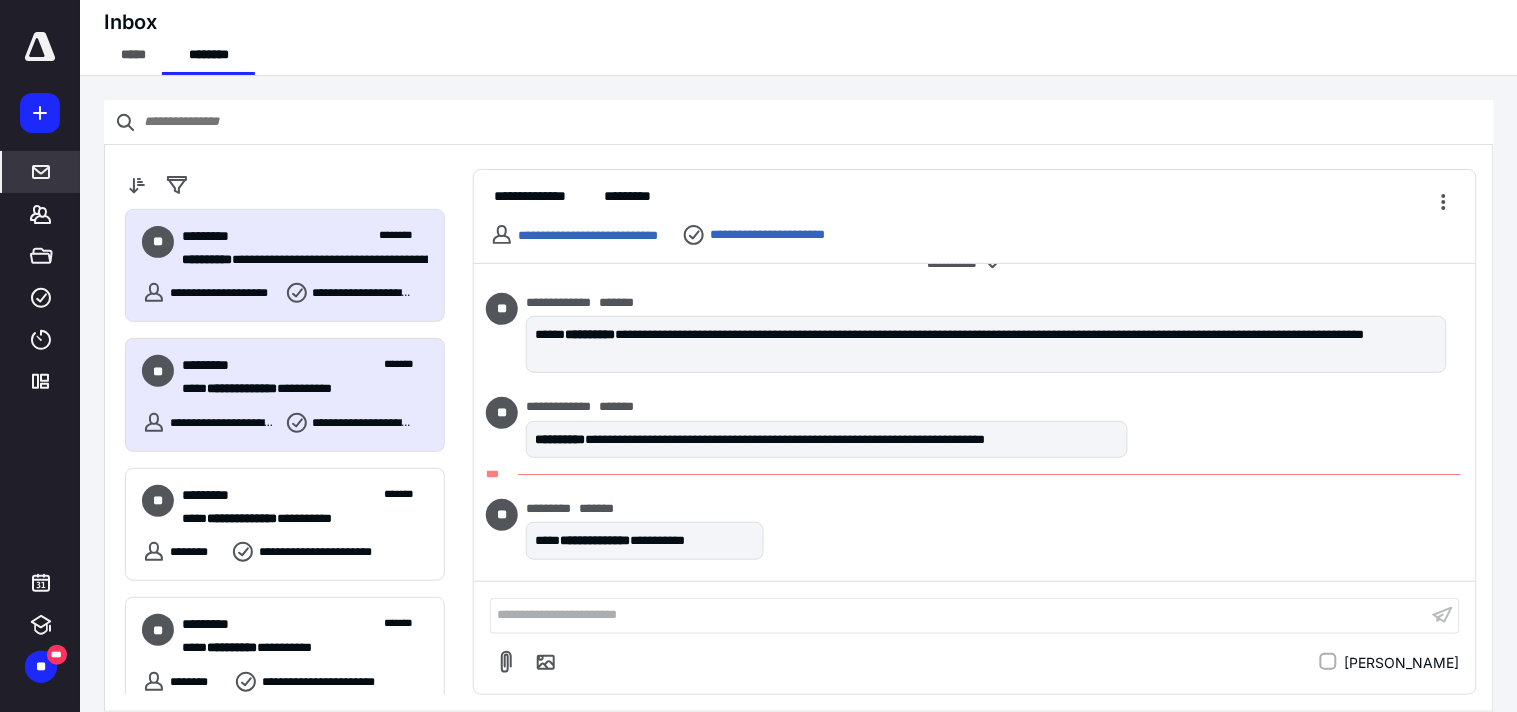 click on "**********" at bounding box center (296, 259) 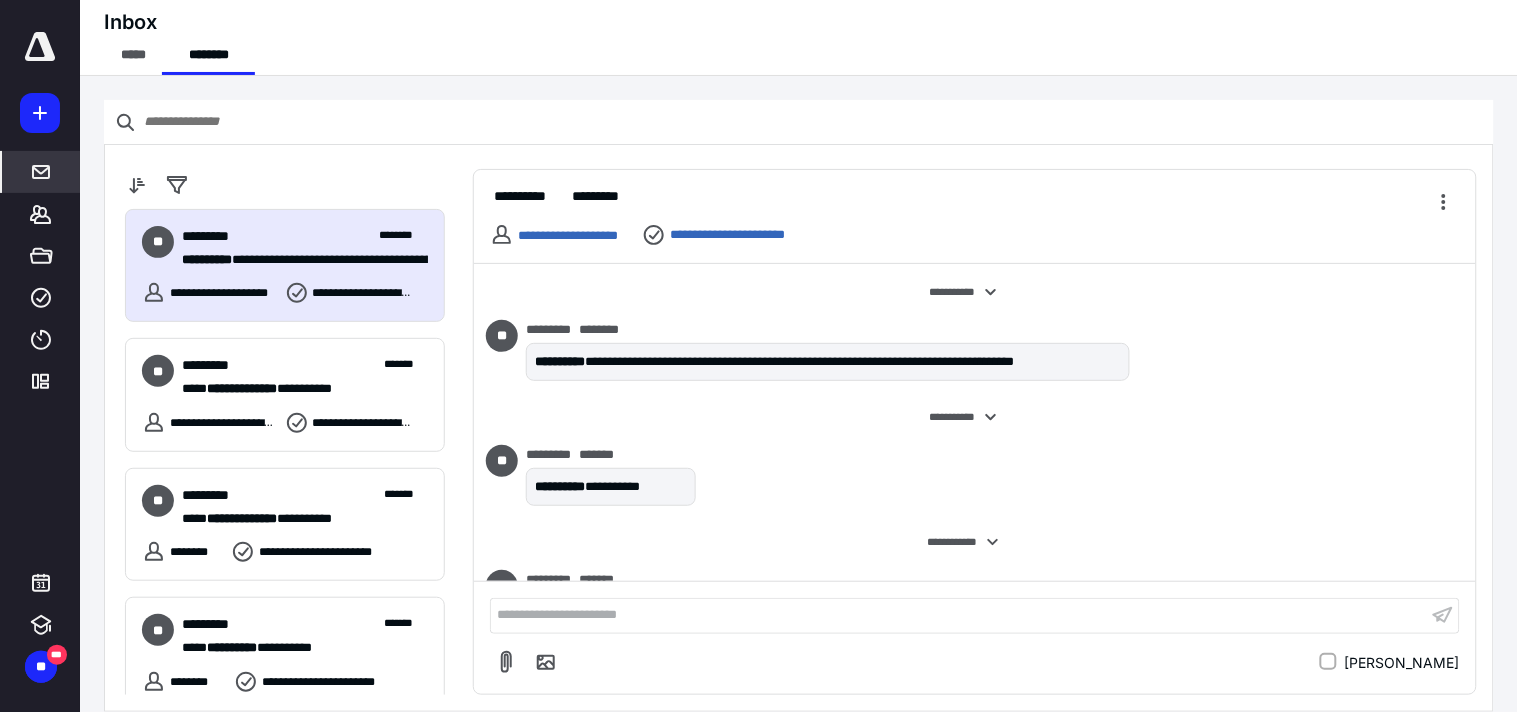 scroll, scrollTop: 761, scrollLeft: 0, axis: vertical 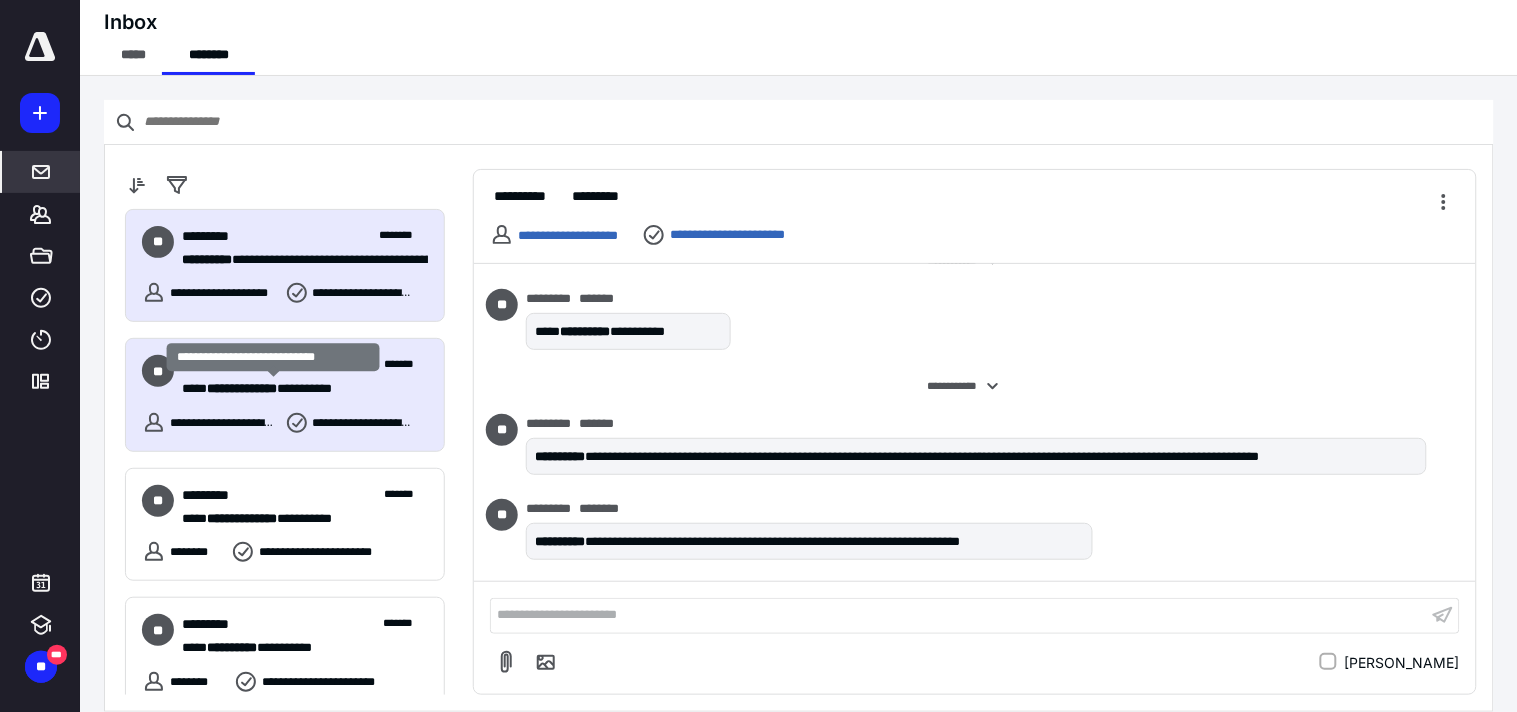 click on "**********" at bounding box center [242, 388] 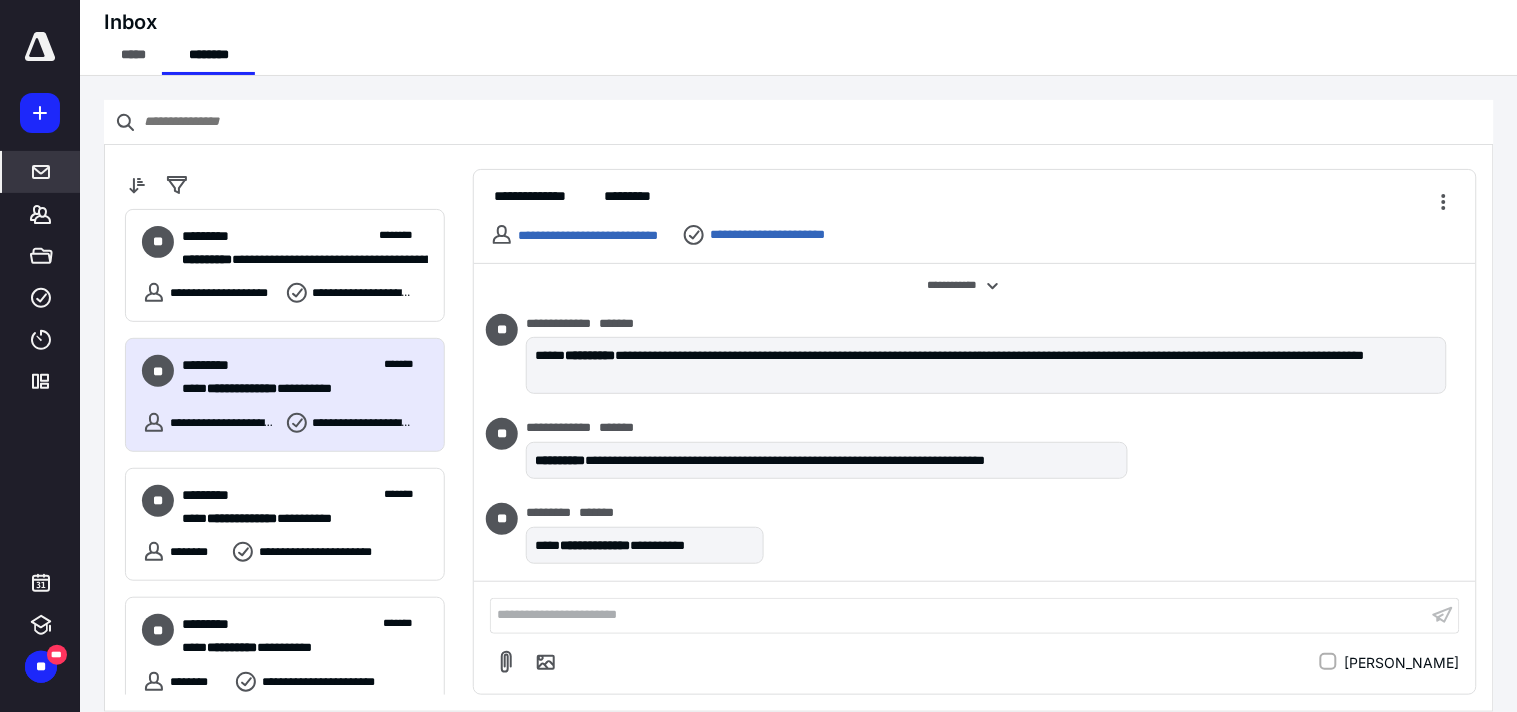 scroll, scrollTop: 913, scrollLeft: 0, axis: vertical 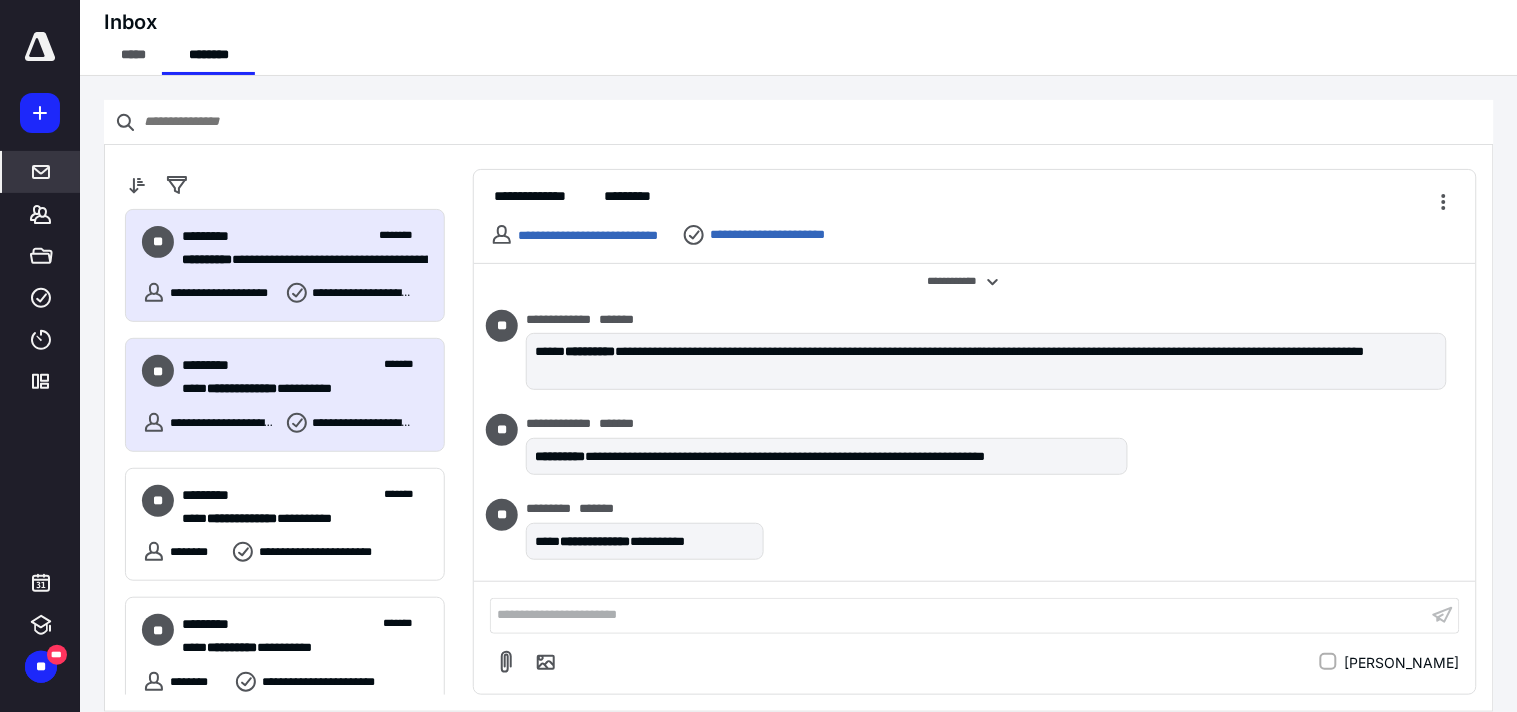 click 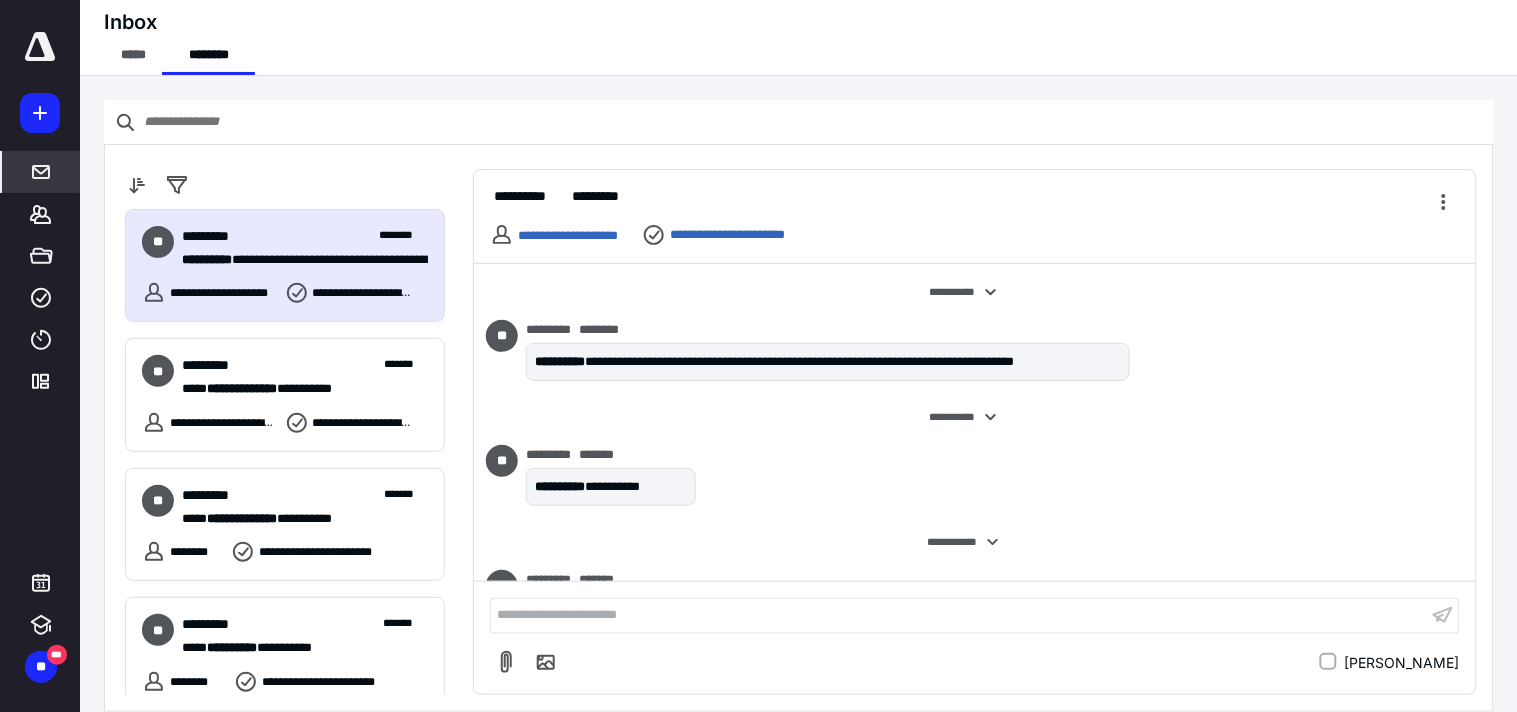 scroll, scrollTop: 761, scrollLeft: 0, axis: vertical 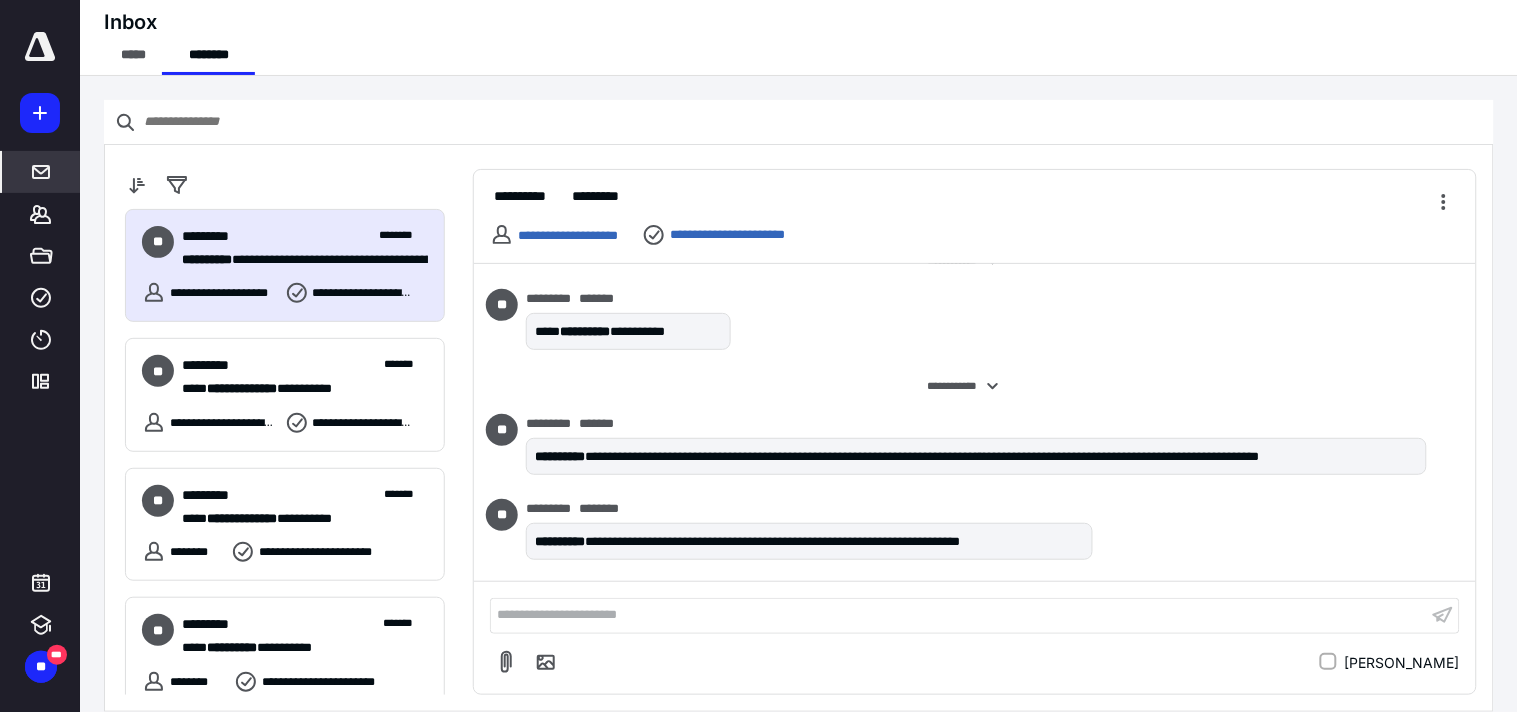 drag, startPoint x: 52, startPoint y: 265, endPoint x: 104, endPoint y: 164, distance: 113.600174 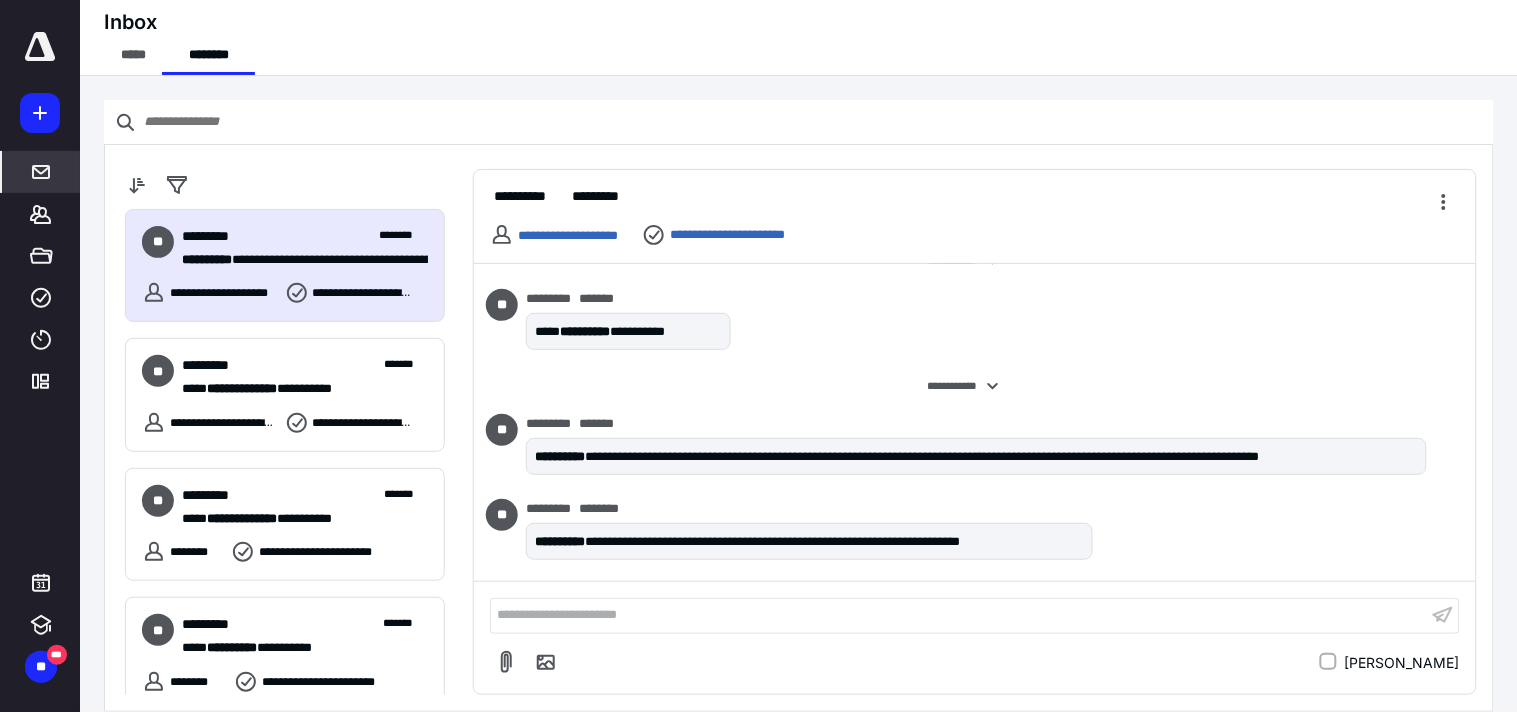 click on "*****" at bounding box center (41, 256) 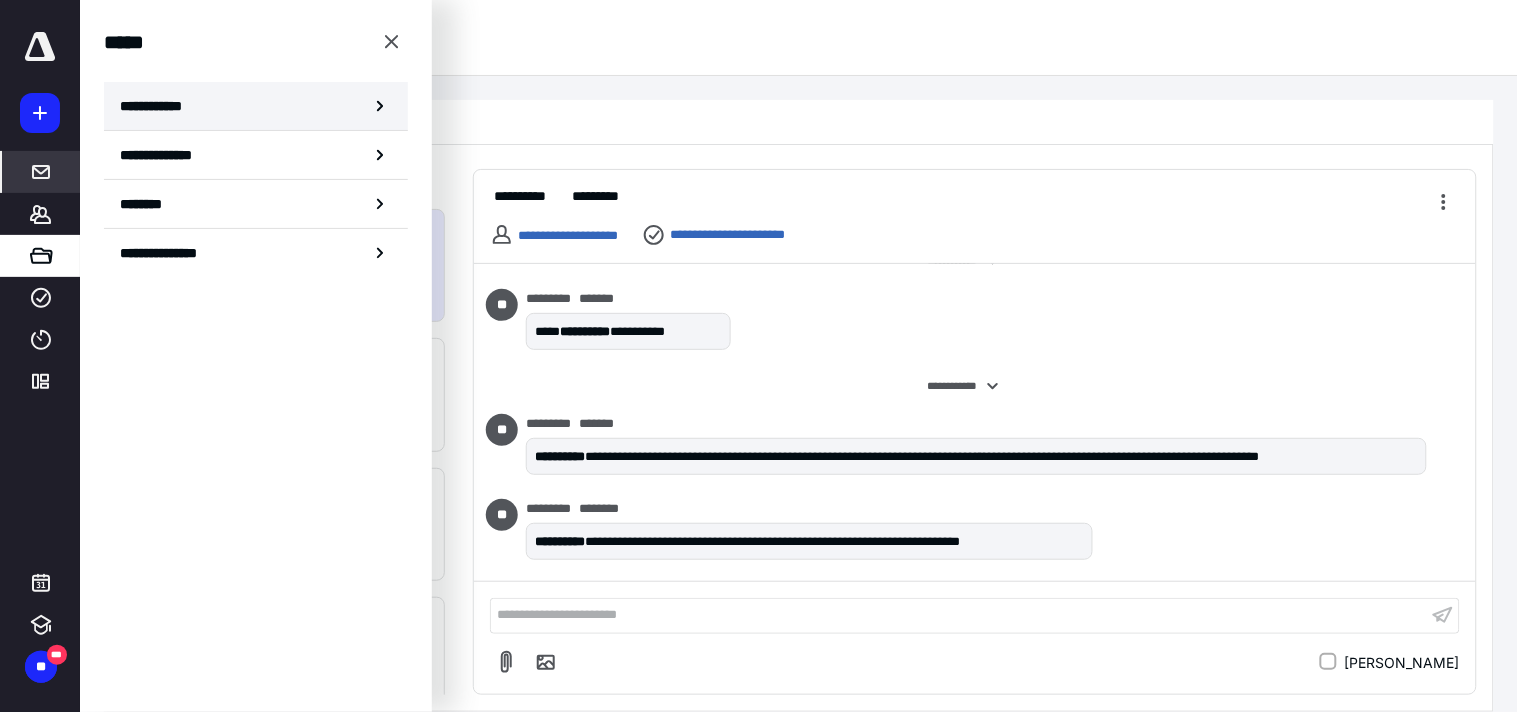click on "**********" at bounding box center [256, 106] 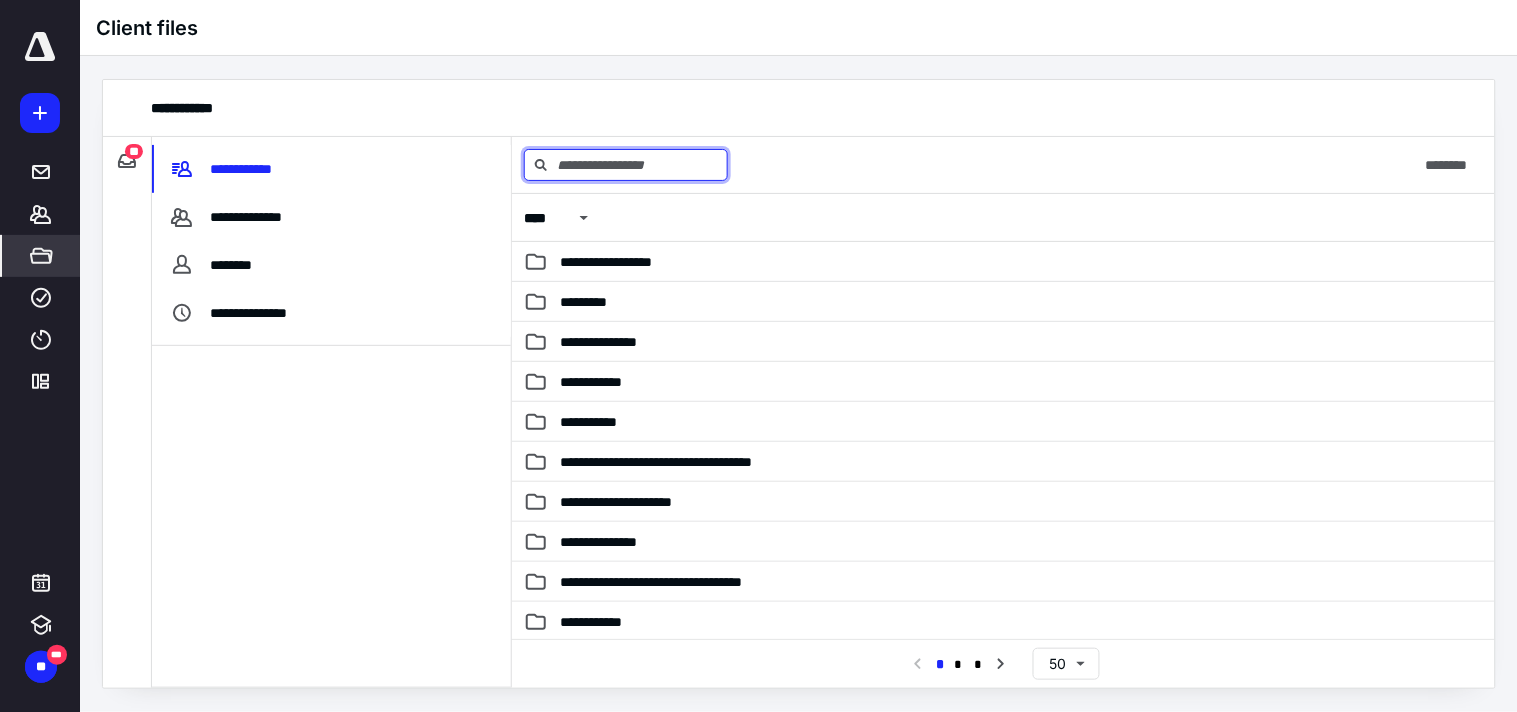 click at bounding box center (626, 165) 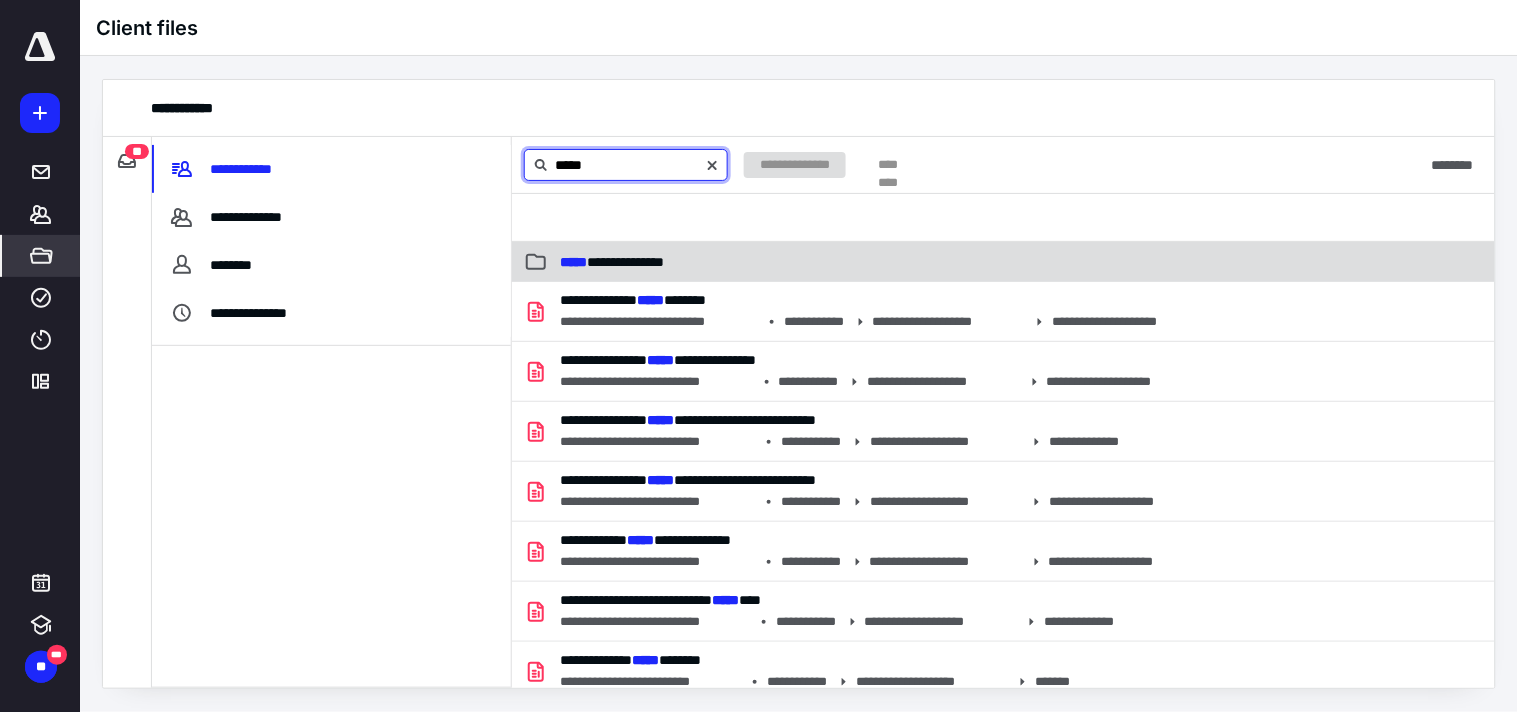 type on "*****" 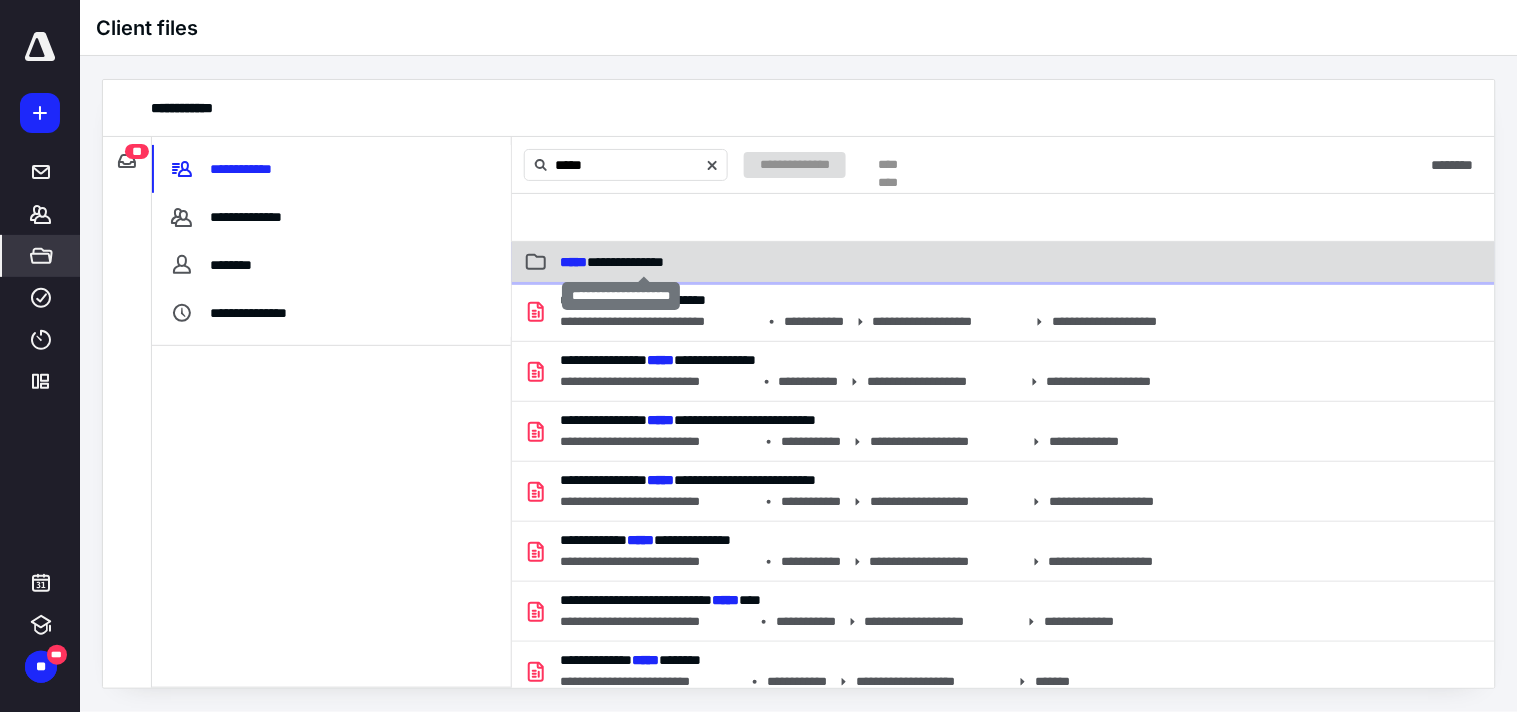 click on "**********" at bounding box center [612, 262] 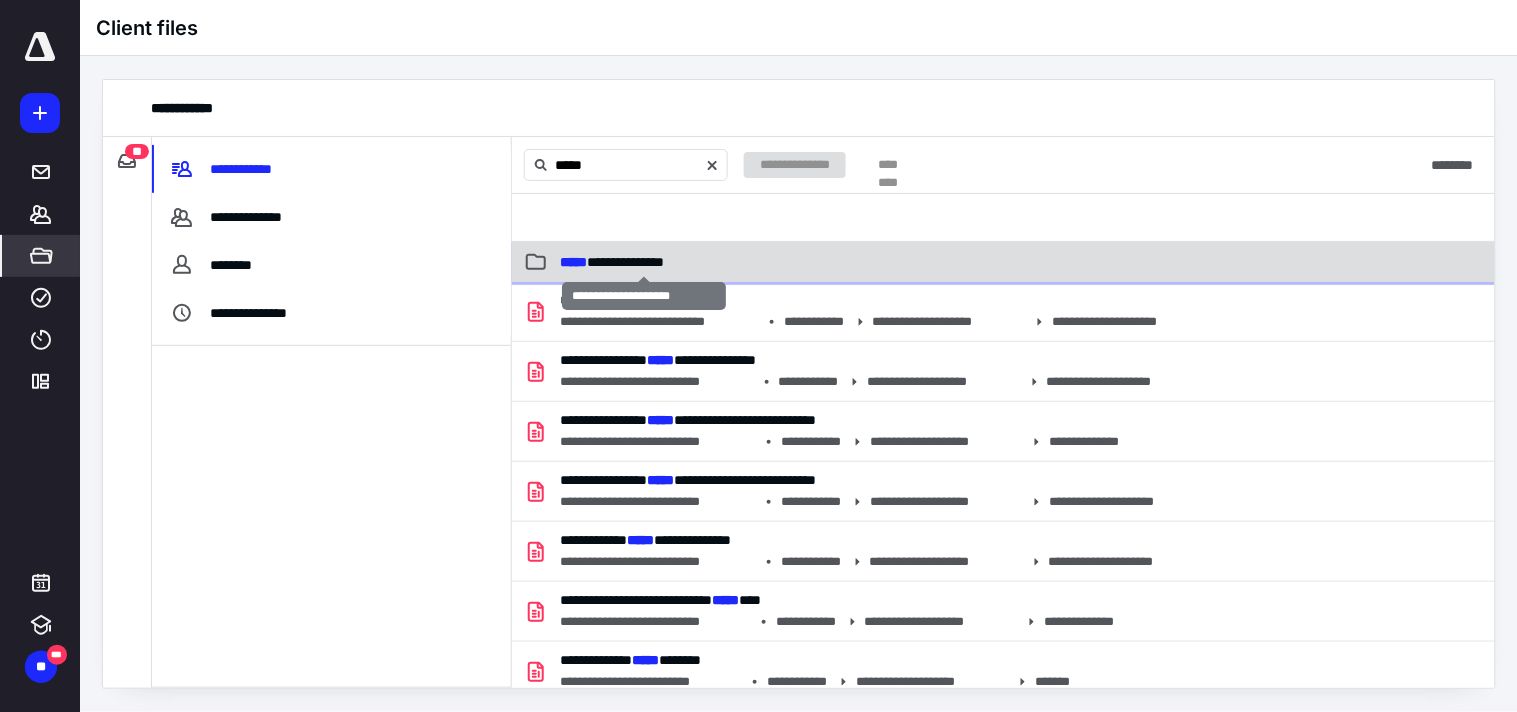 click on "**********" at bounding box center [612, 262] 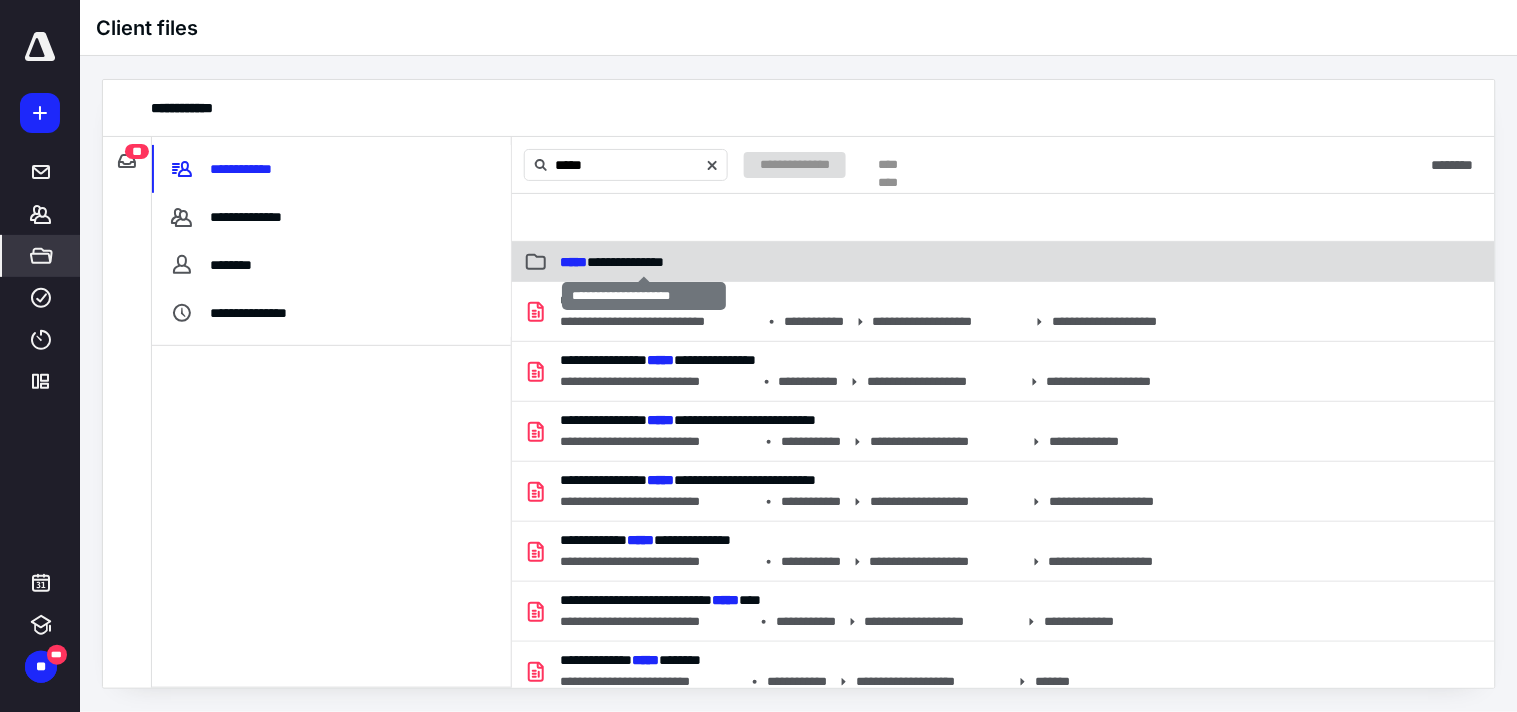 type 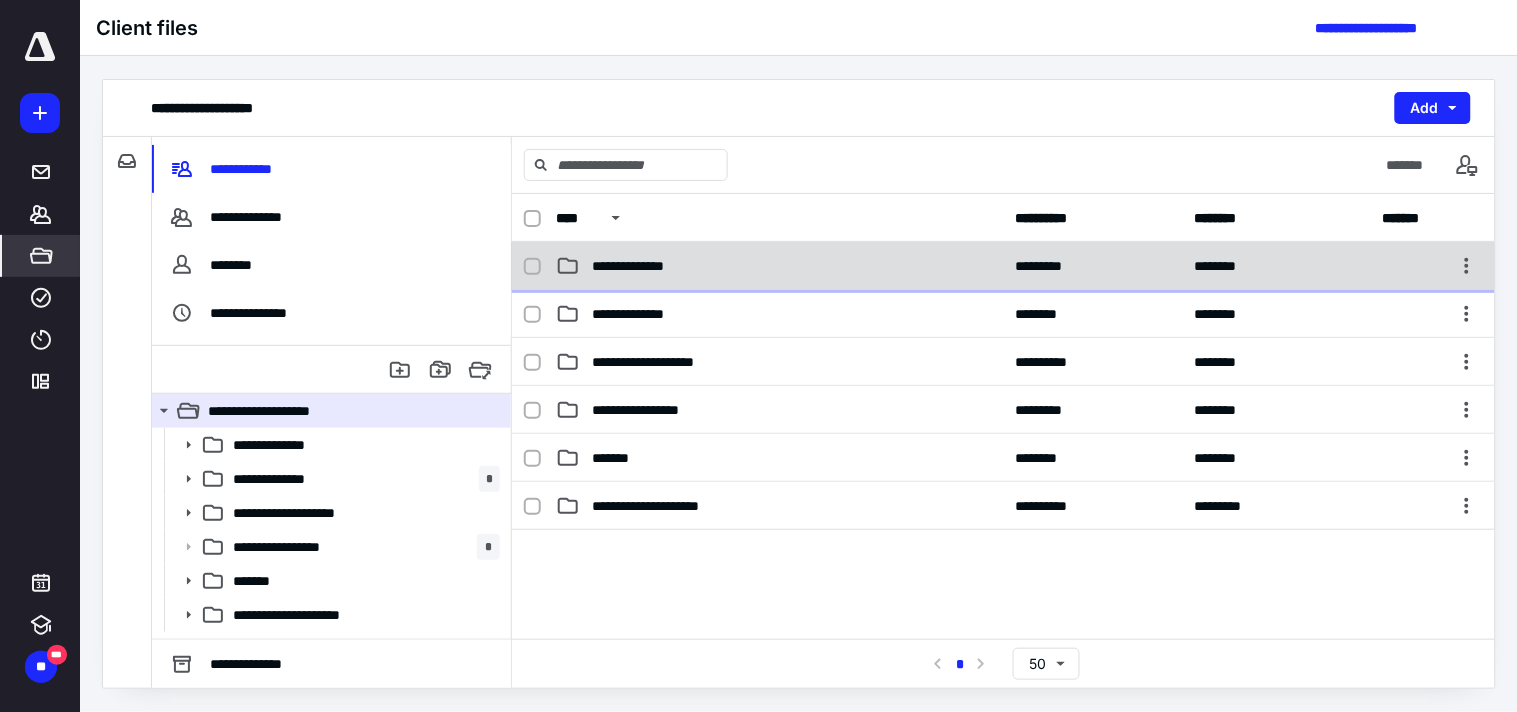 click on "**********" at bounding box center (779, 266) 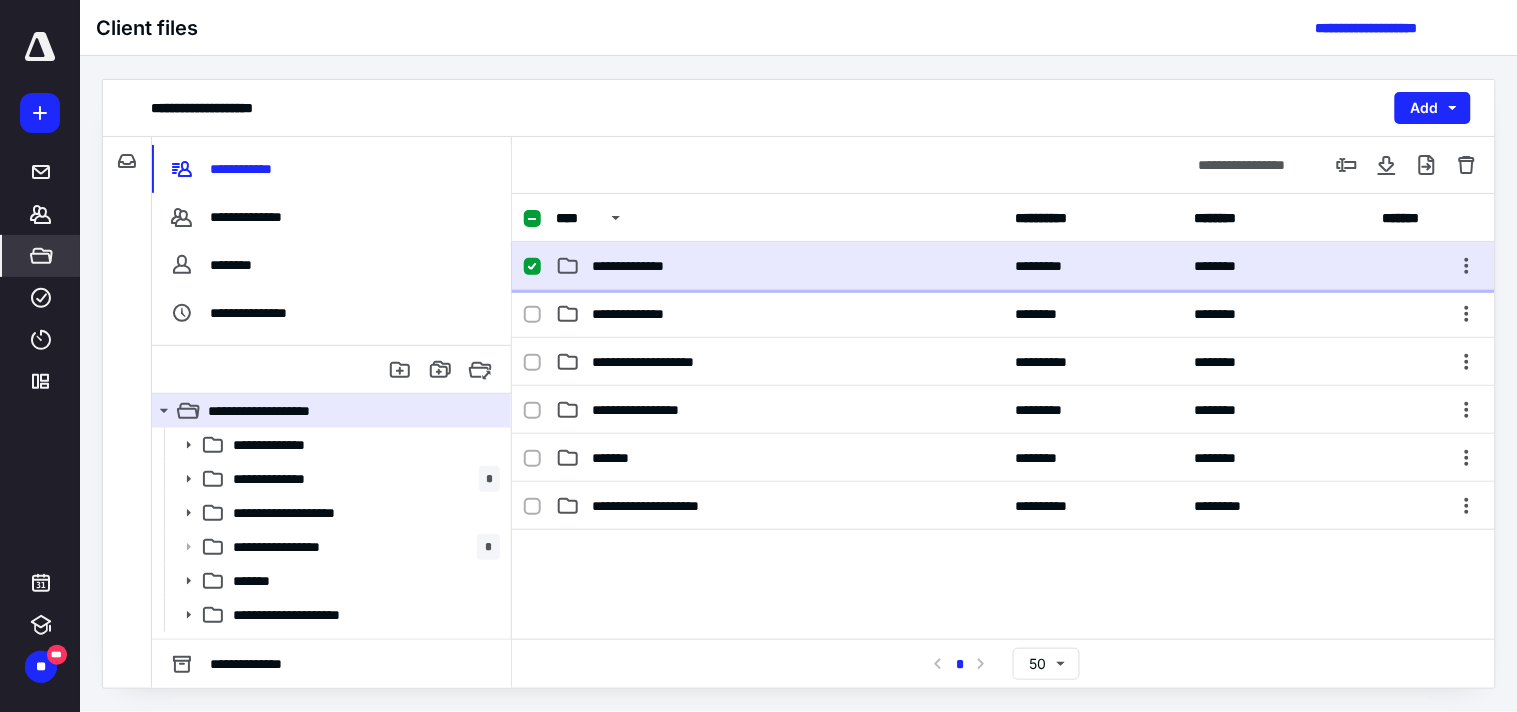 click on "**********" at bounding box center [779, 266] 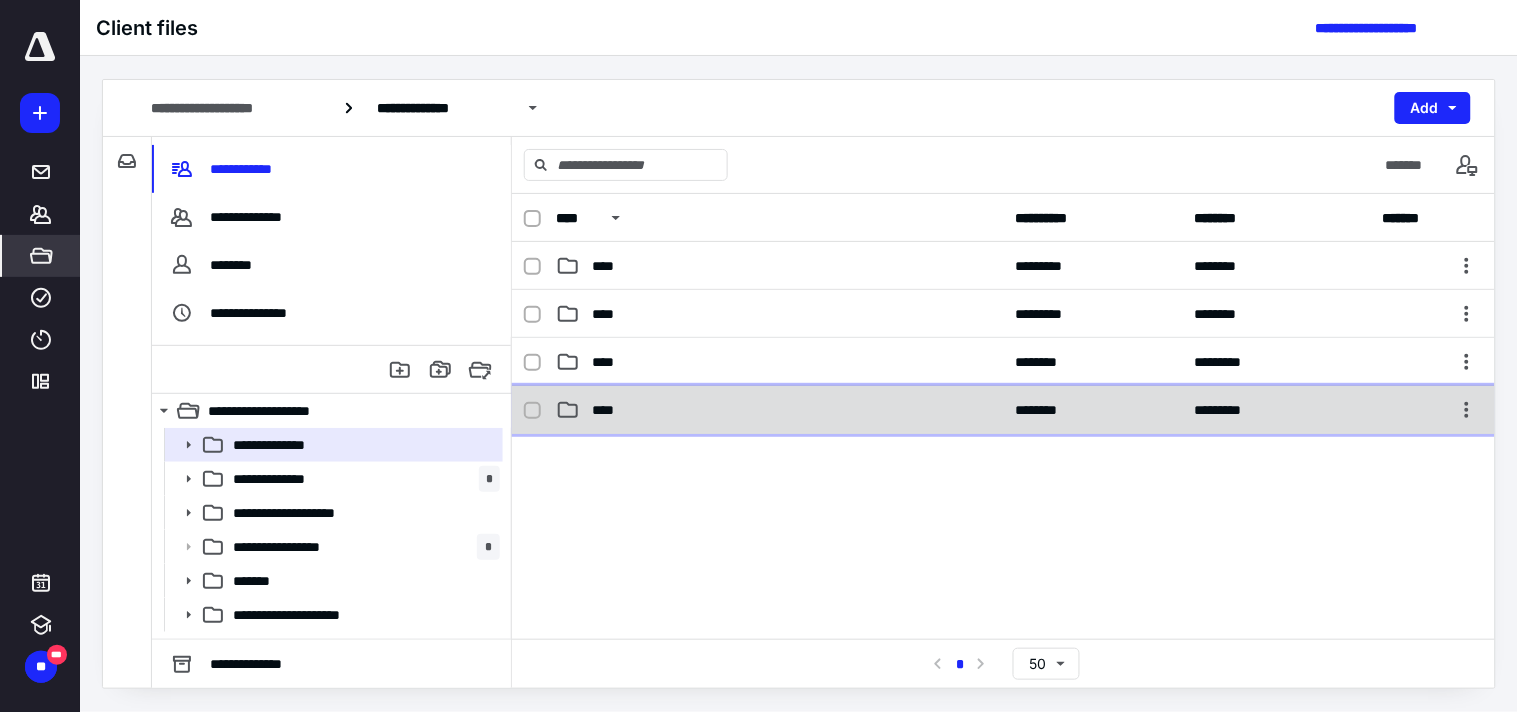 click on "****" at bounding box center [779, 410] 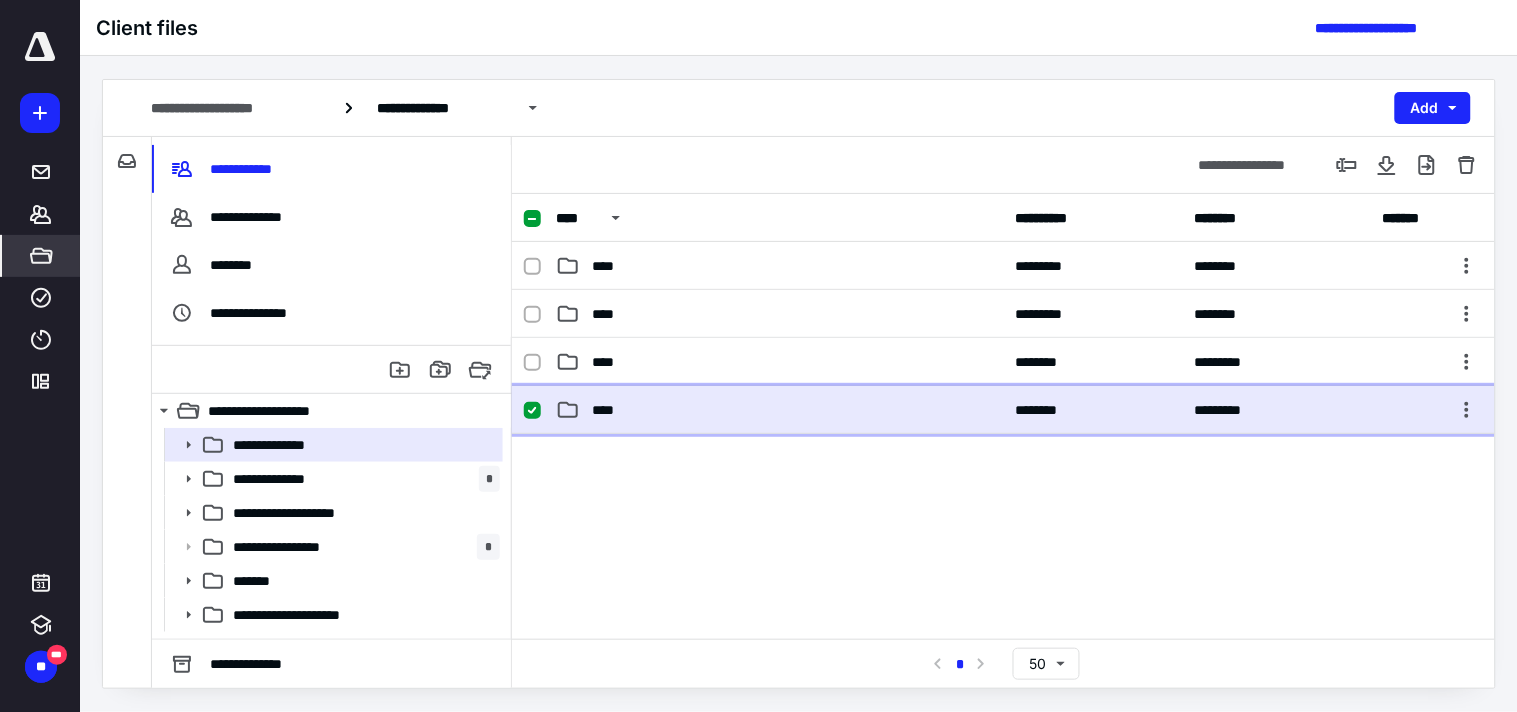 click on "****" at bounding box center (779, 410) 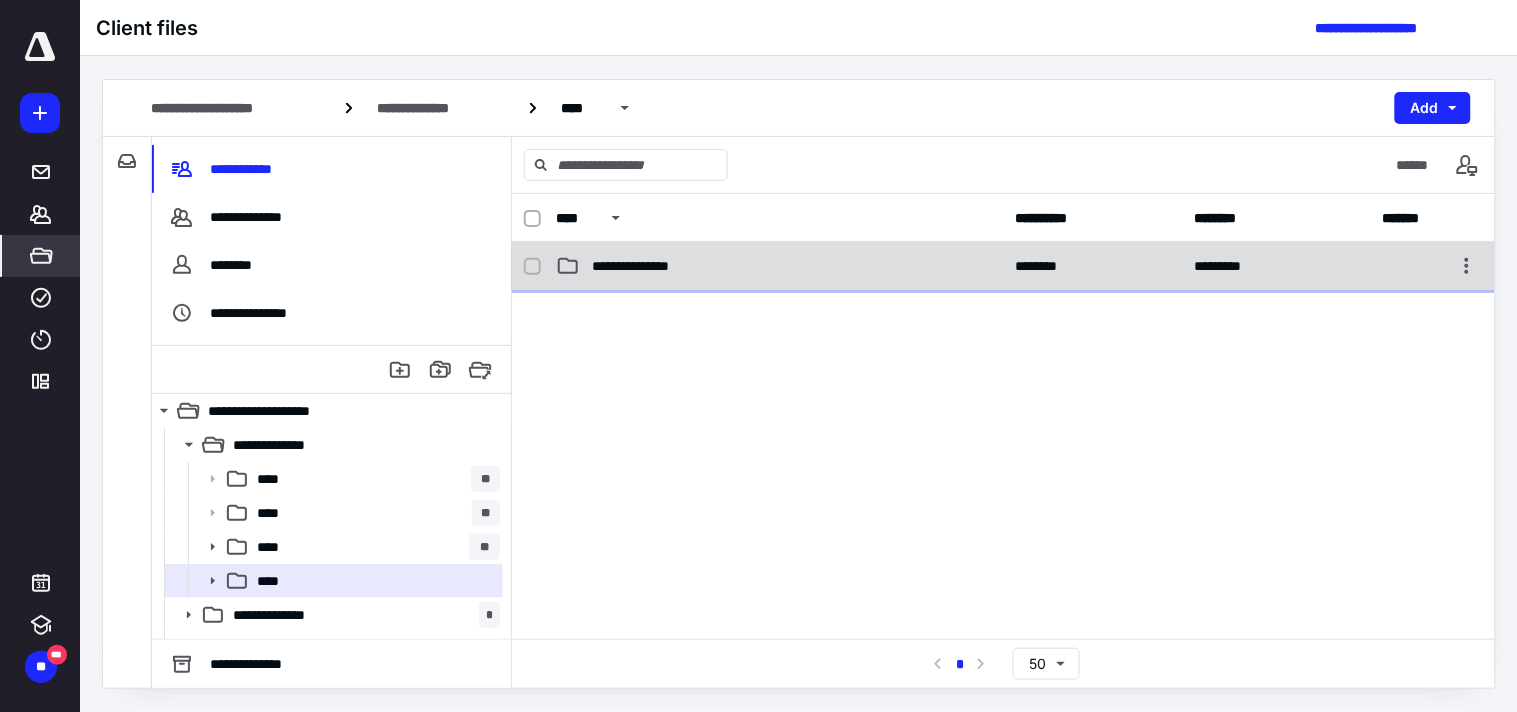 click on "**********" at bounding box center (779, 266) 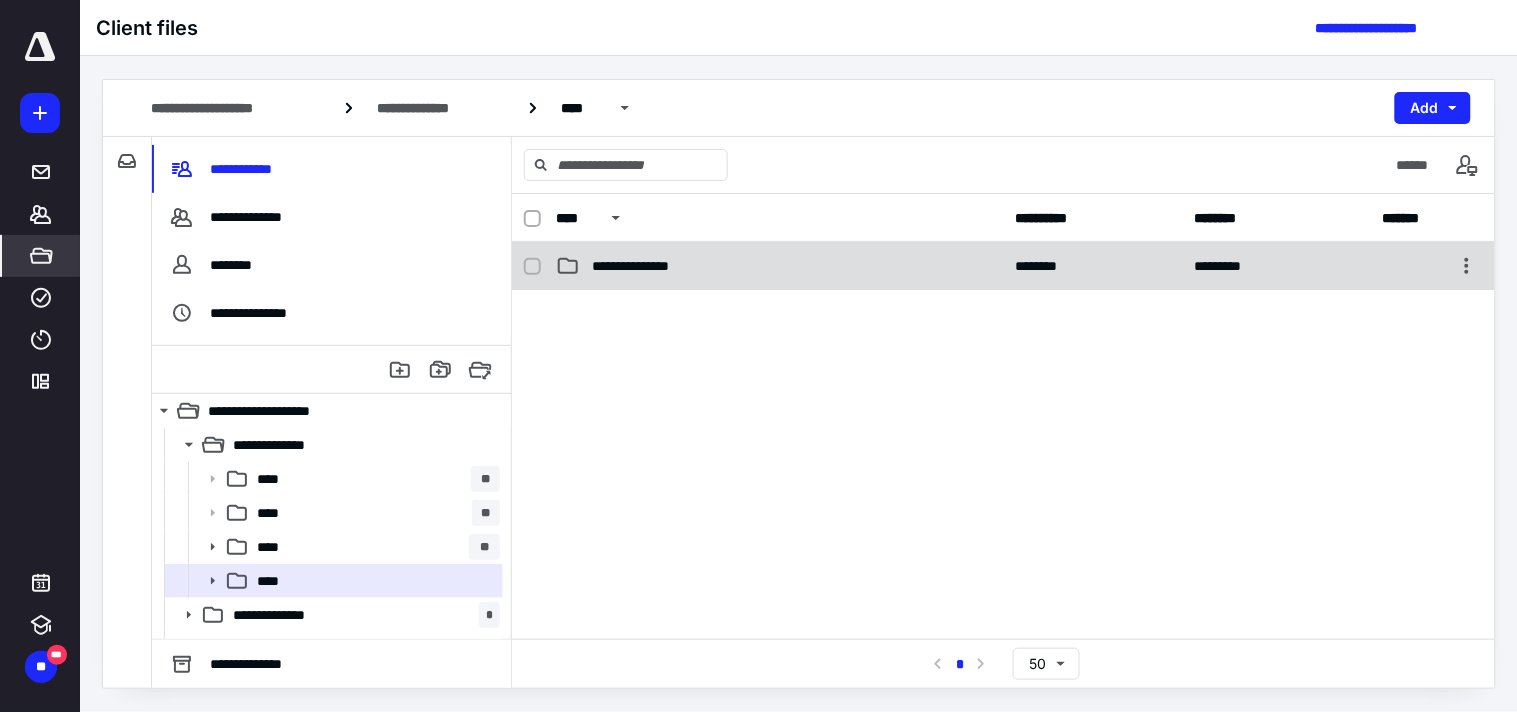 checkbox on "false" 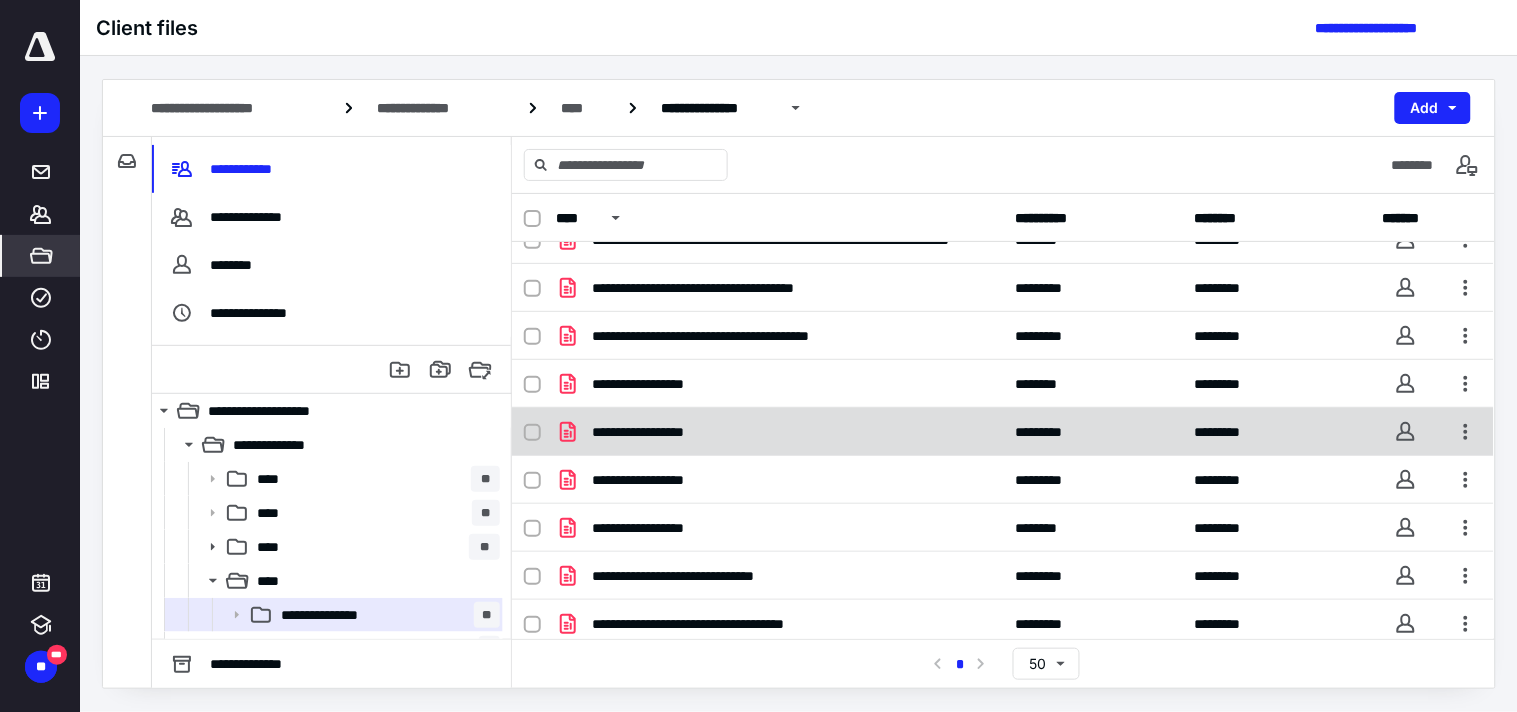 scroll, scrollTop: 132, scrollLeft: 0, axis: vertical 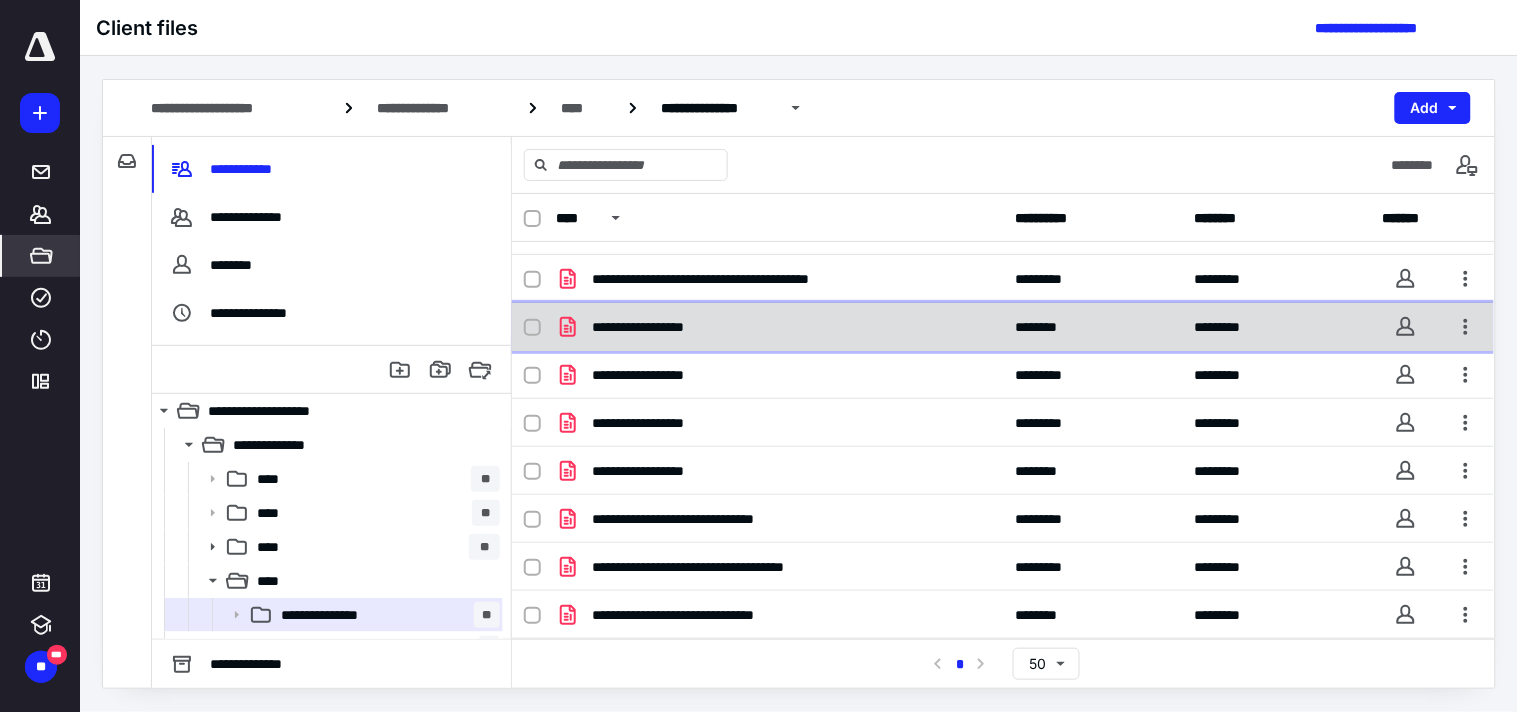 click on "**********" at bounding box center [779, 327] 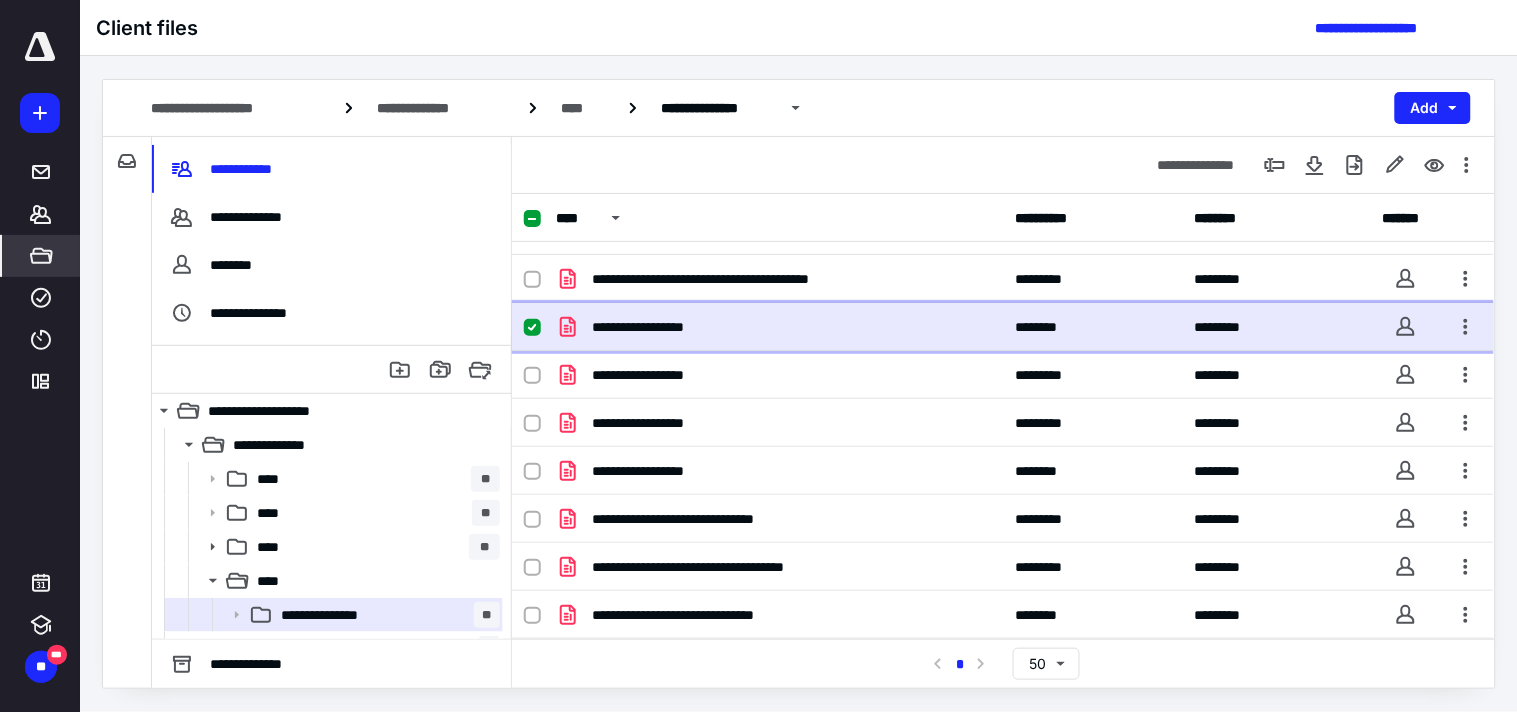 click on "**********" at bounding box center [779, 327] 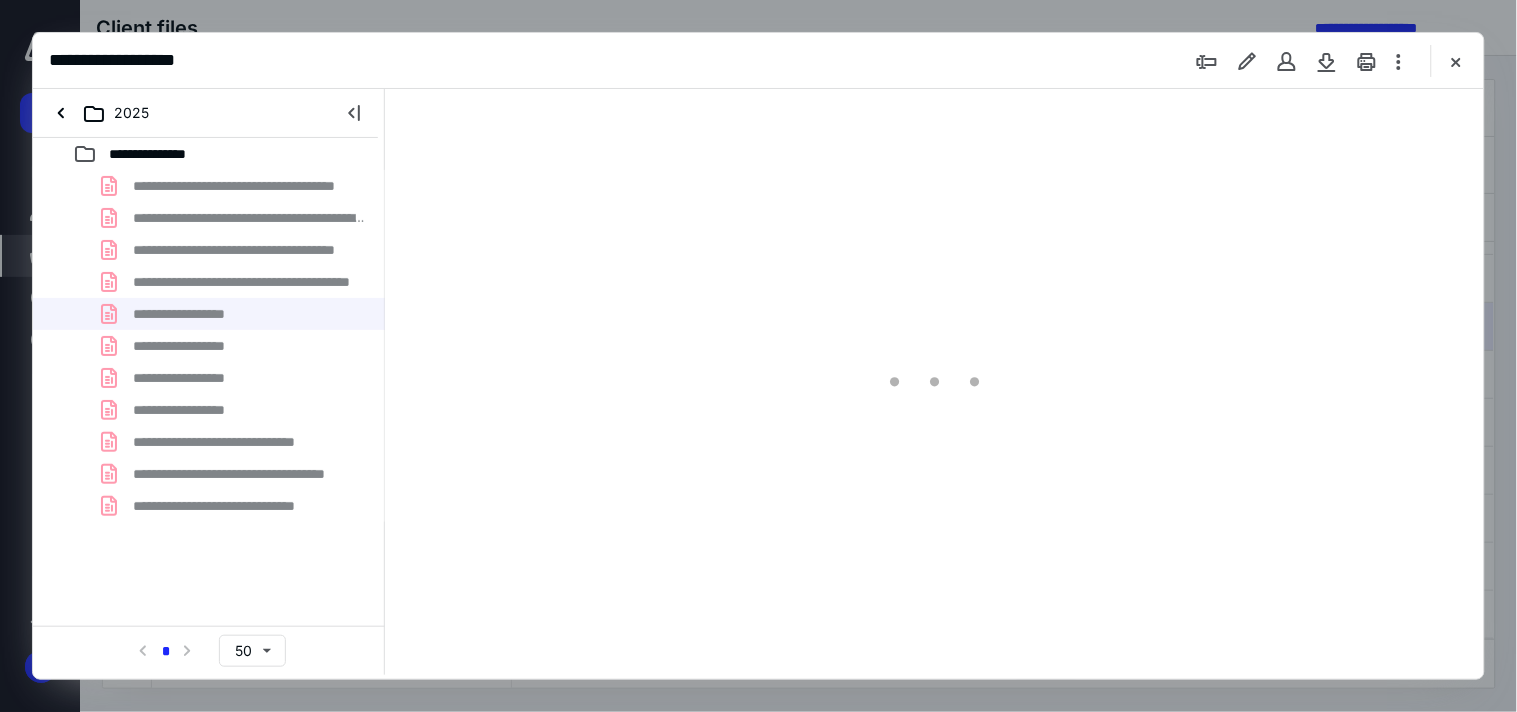 scroll, scrollTop: 0, scrollLeft: 0, axis: both 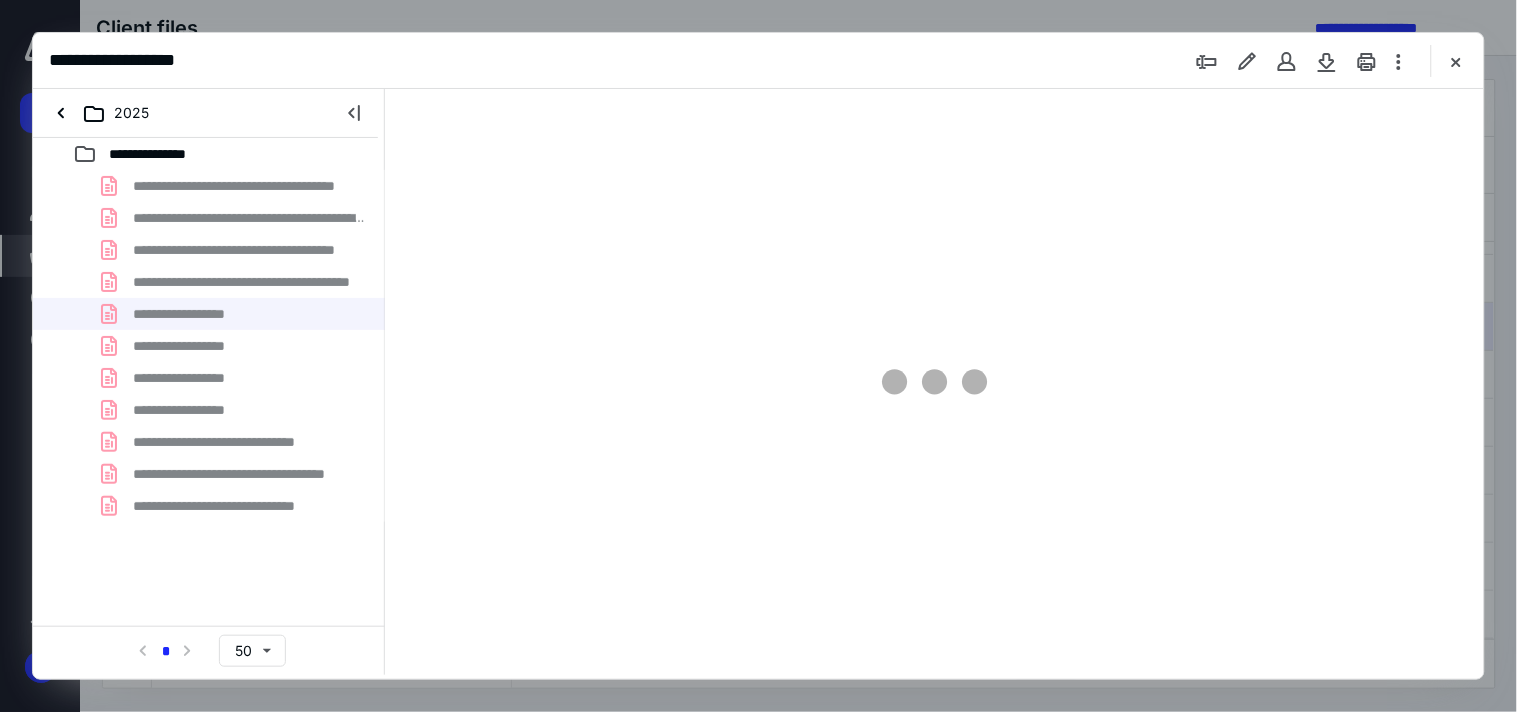 type on "64" 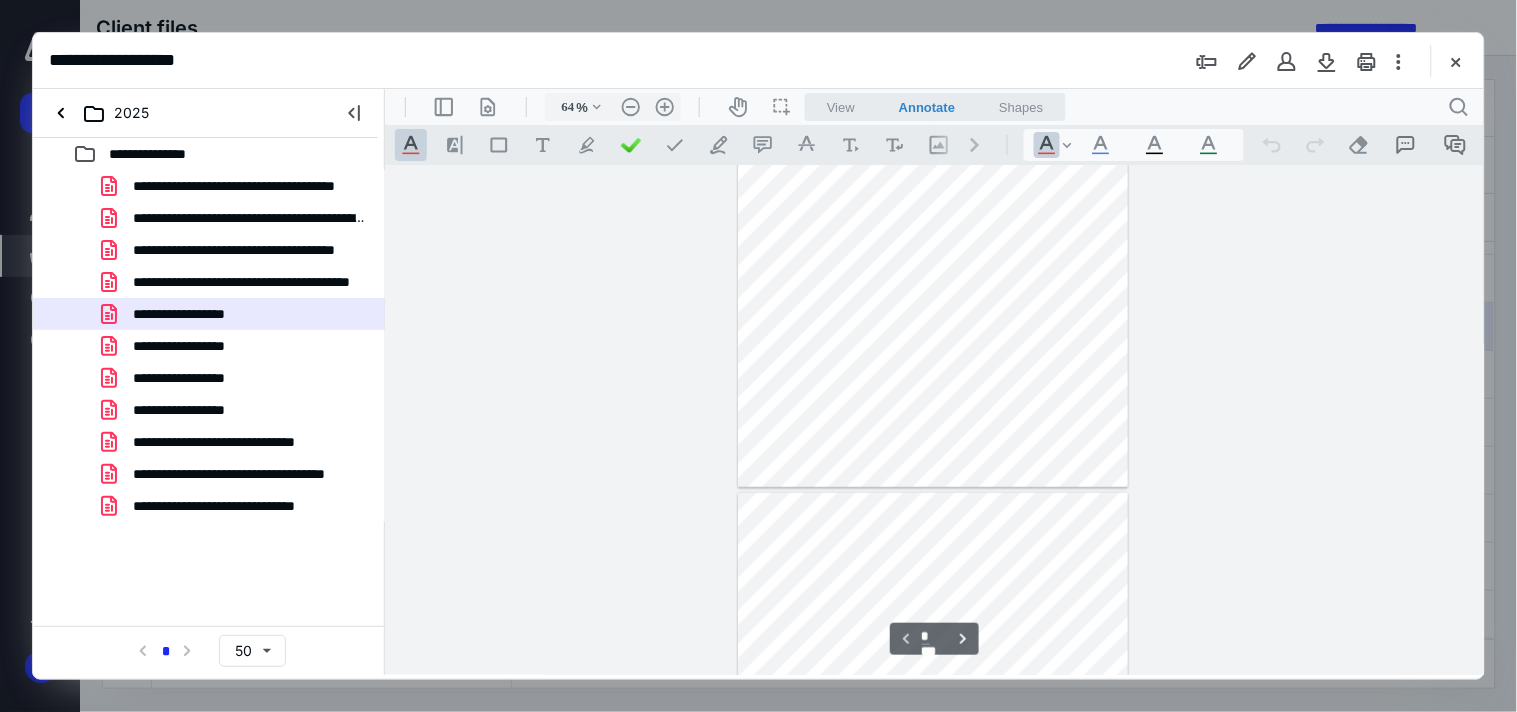 type on "*" 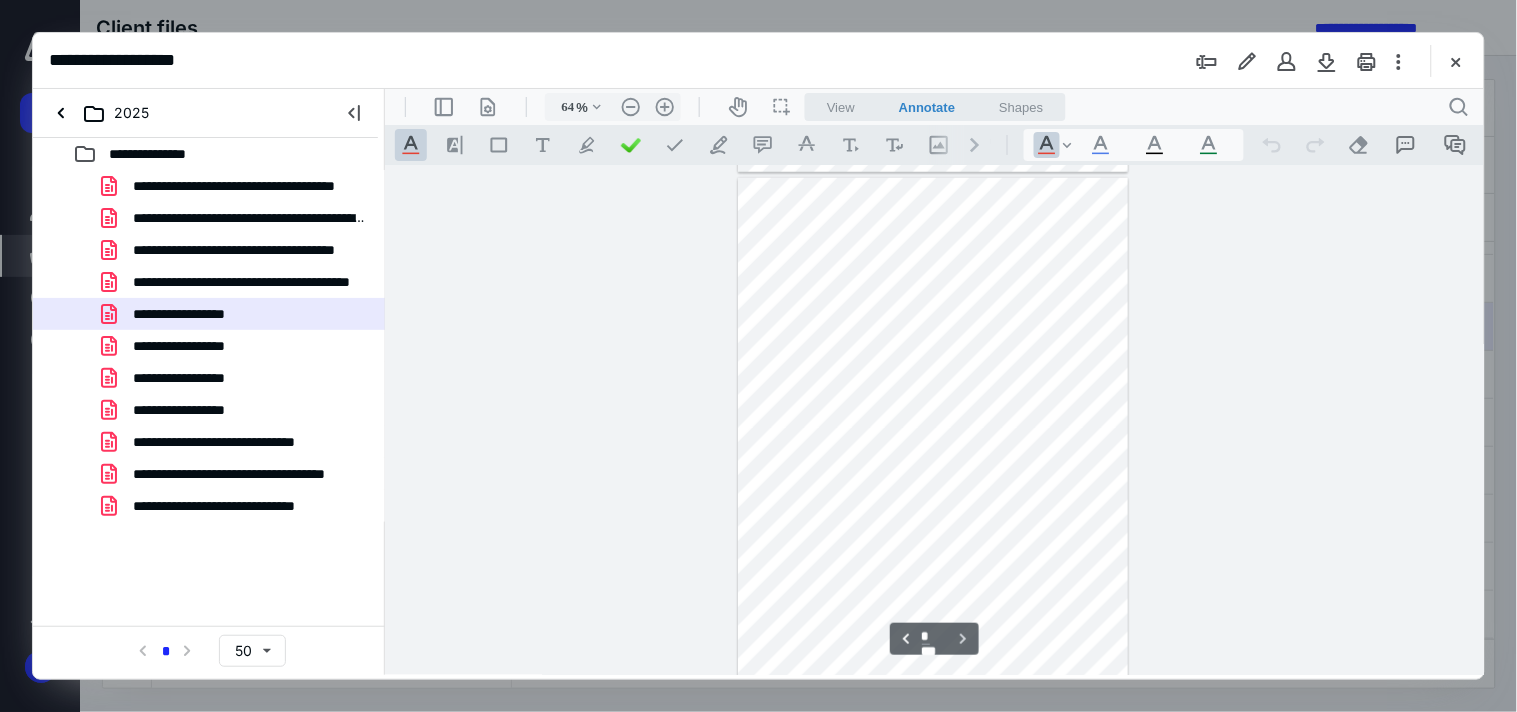 scroll, scrollTop: 510, scrollLeft: 0, axis: vertical 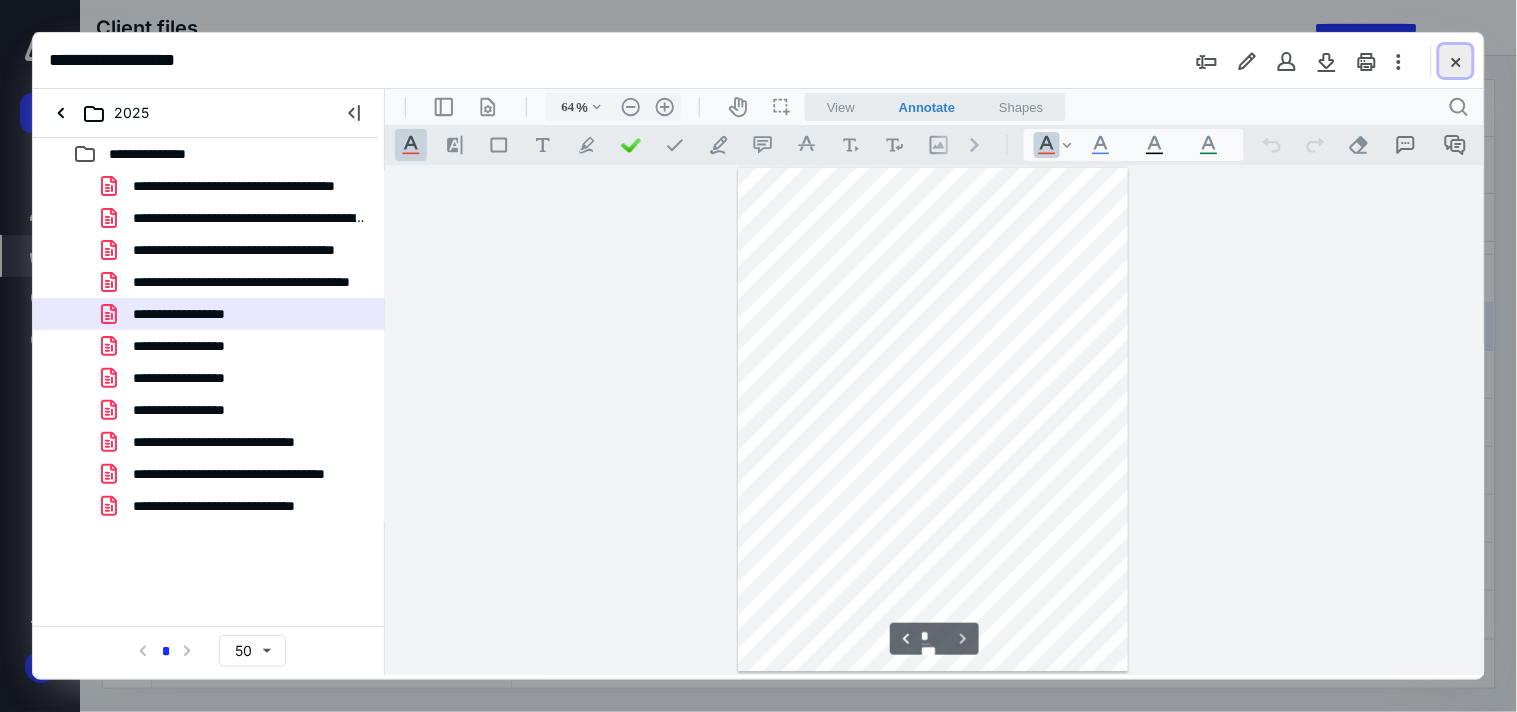 click at bounding box center (1456, 61) 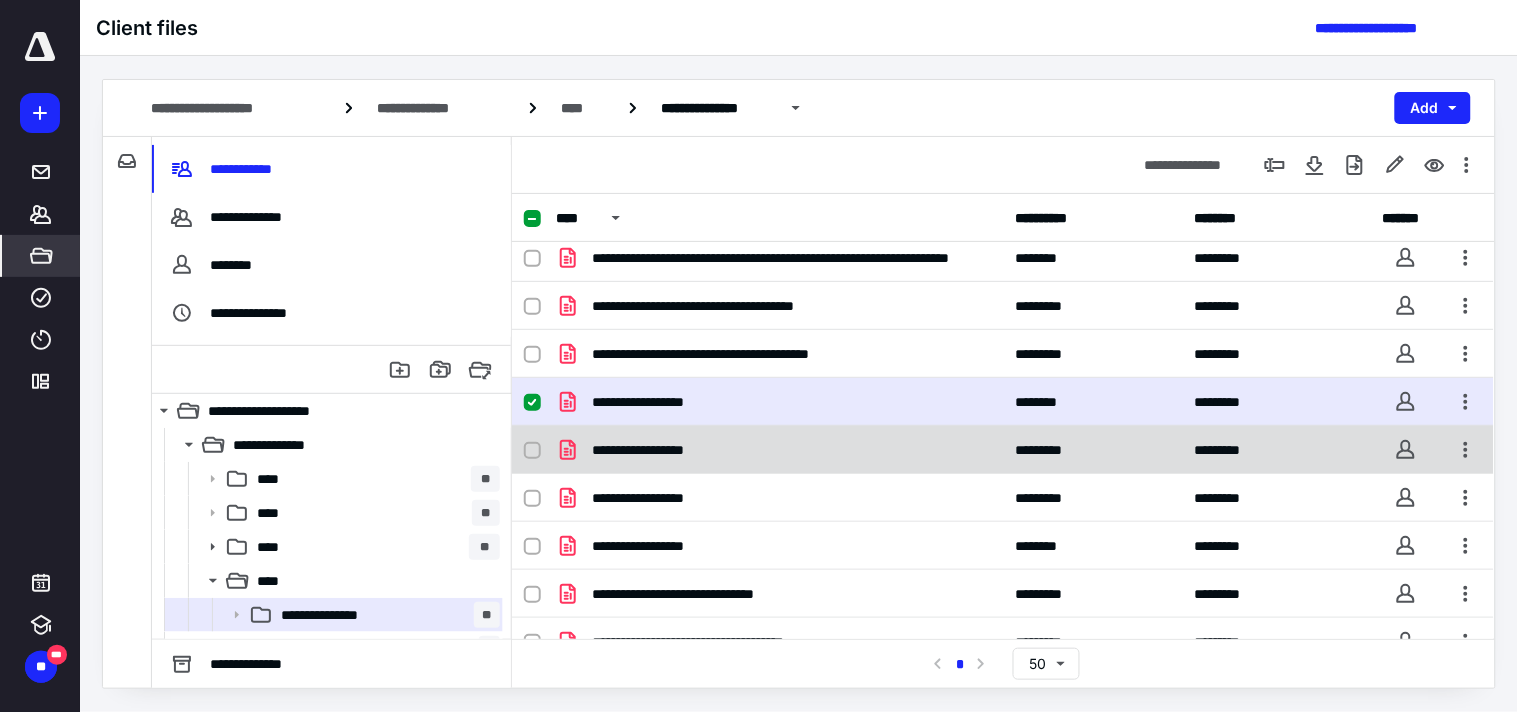 scroll, scrollTop: 0, scrollLeft: 0, axis: both 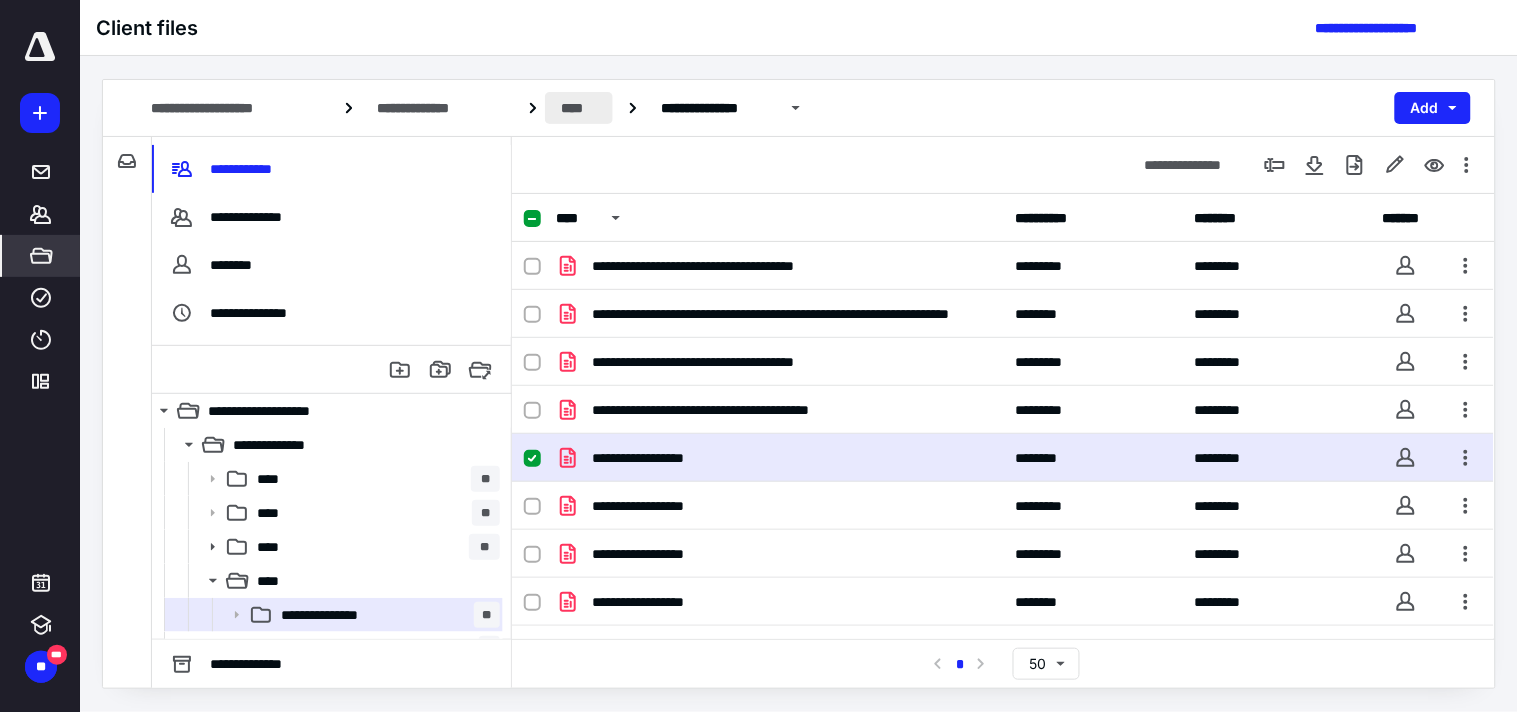 click on "****" at bounding box center (578, 108) 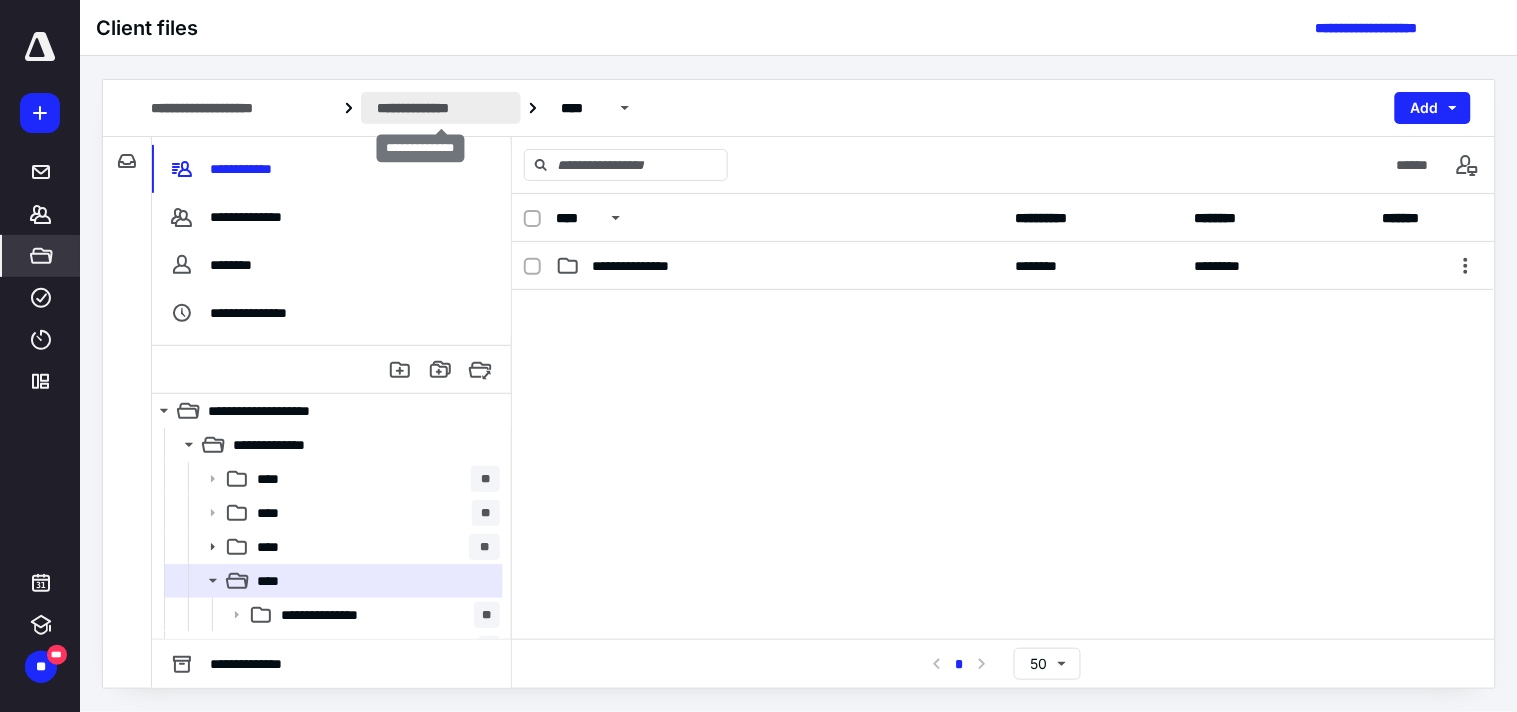 click on "**********" at bounding box center (441, 108) 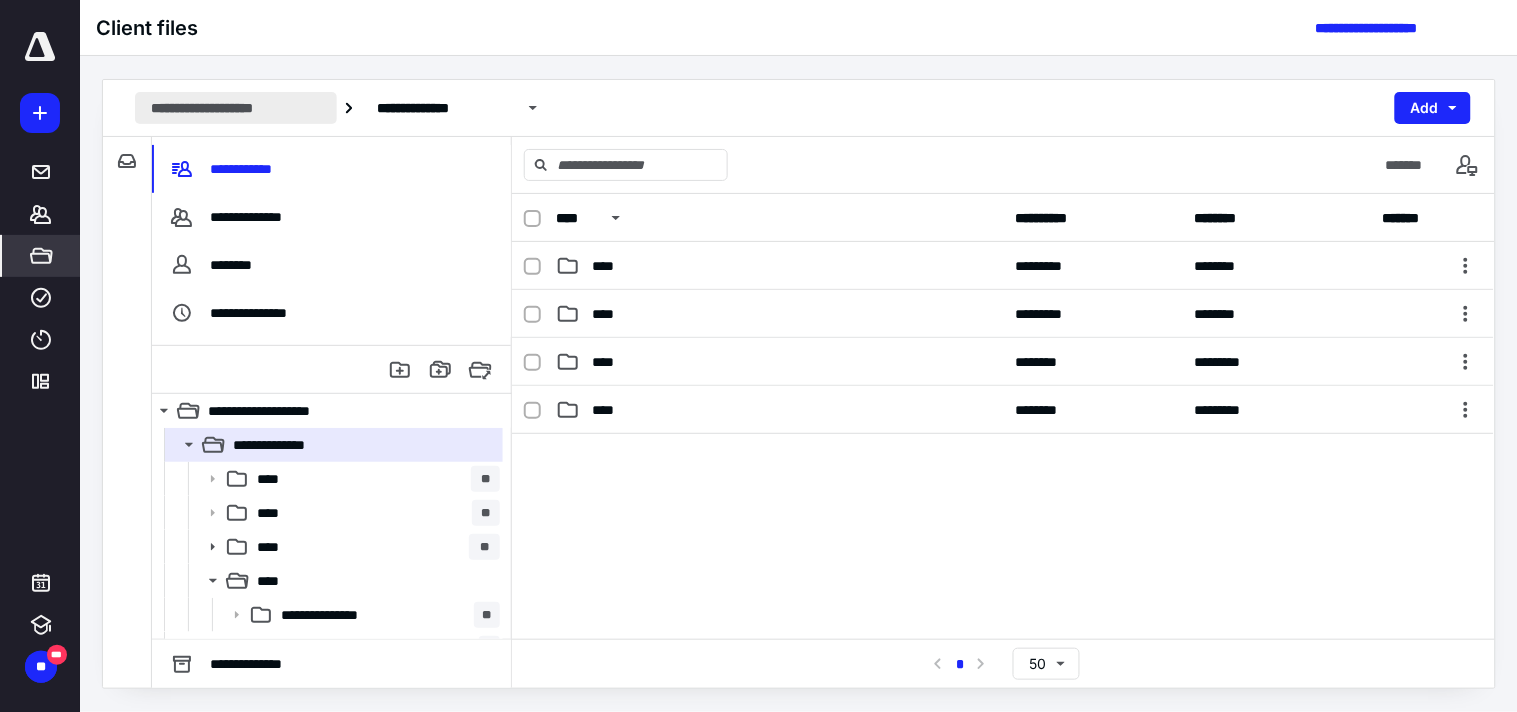 click on "**********" at bounding box center (236, 108) 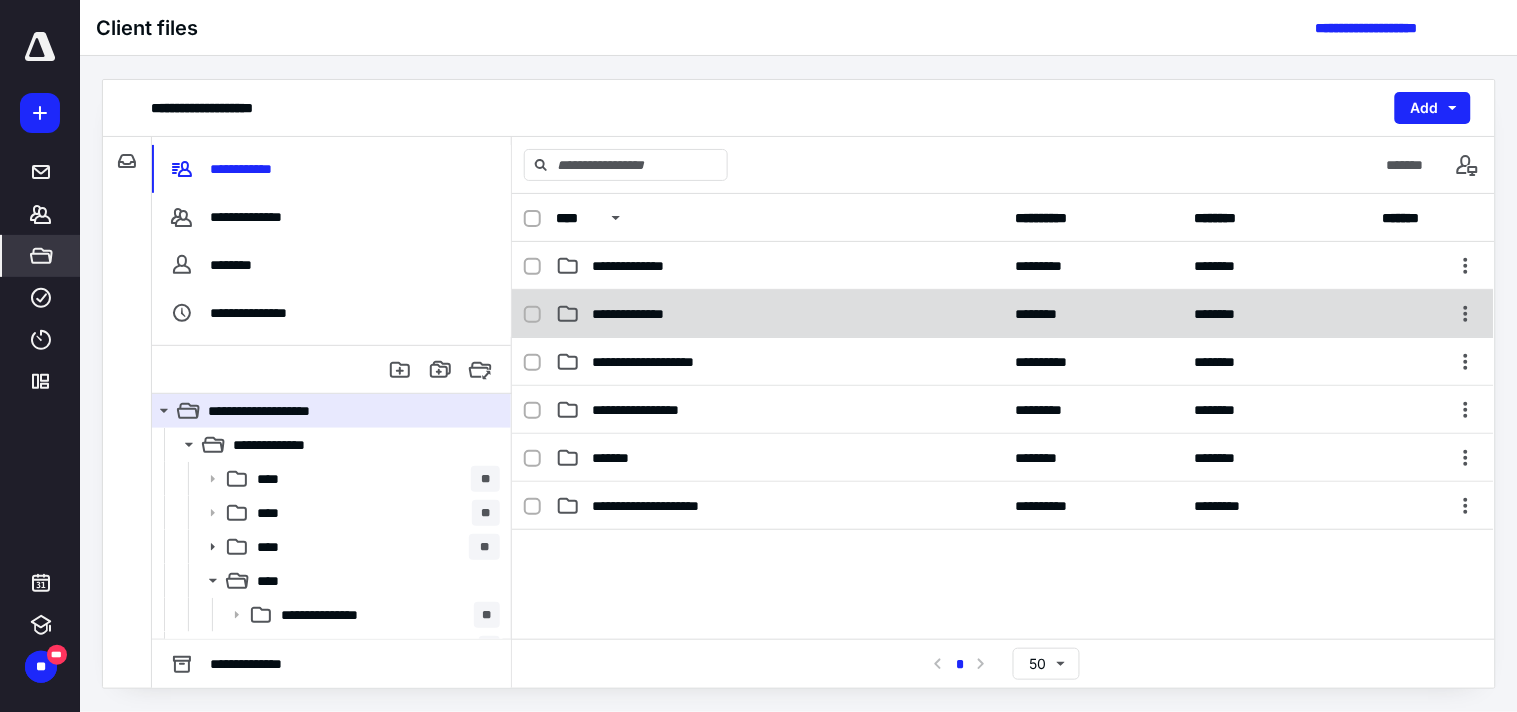click on "**********" at bounding box center (779, 314) 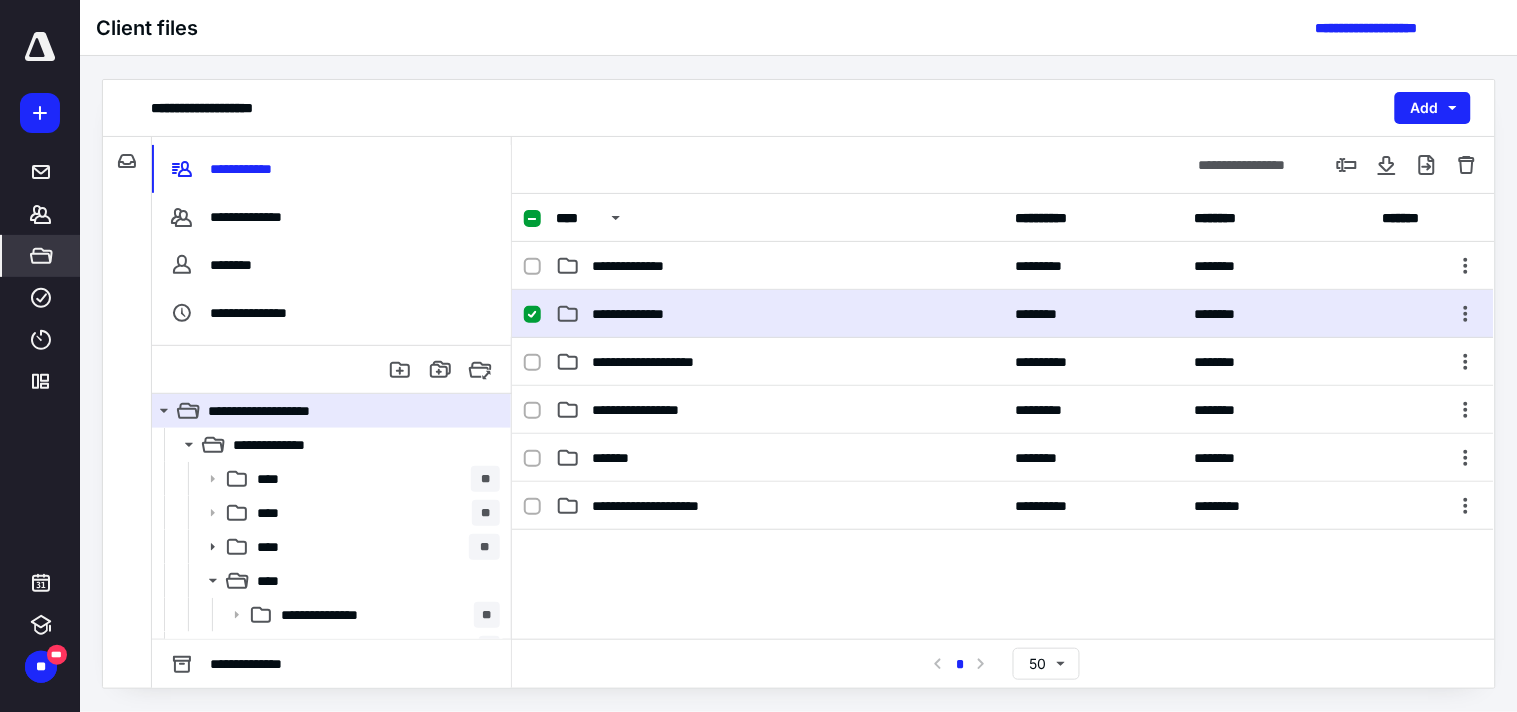 click on "**********" at bounding box center [779, 314] 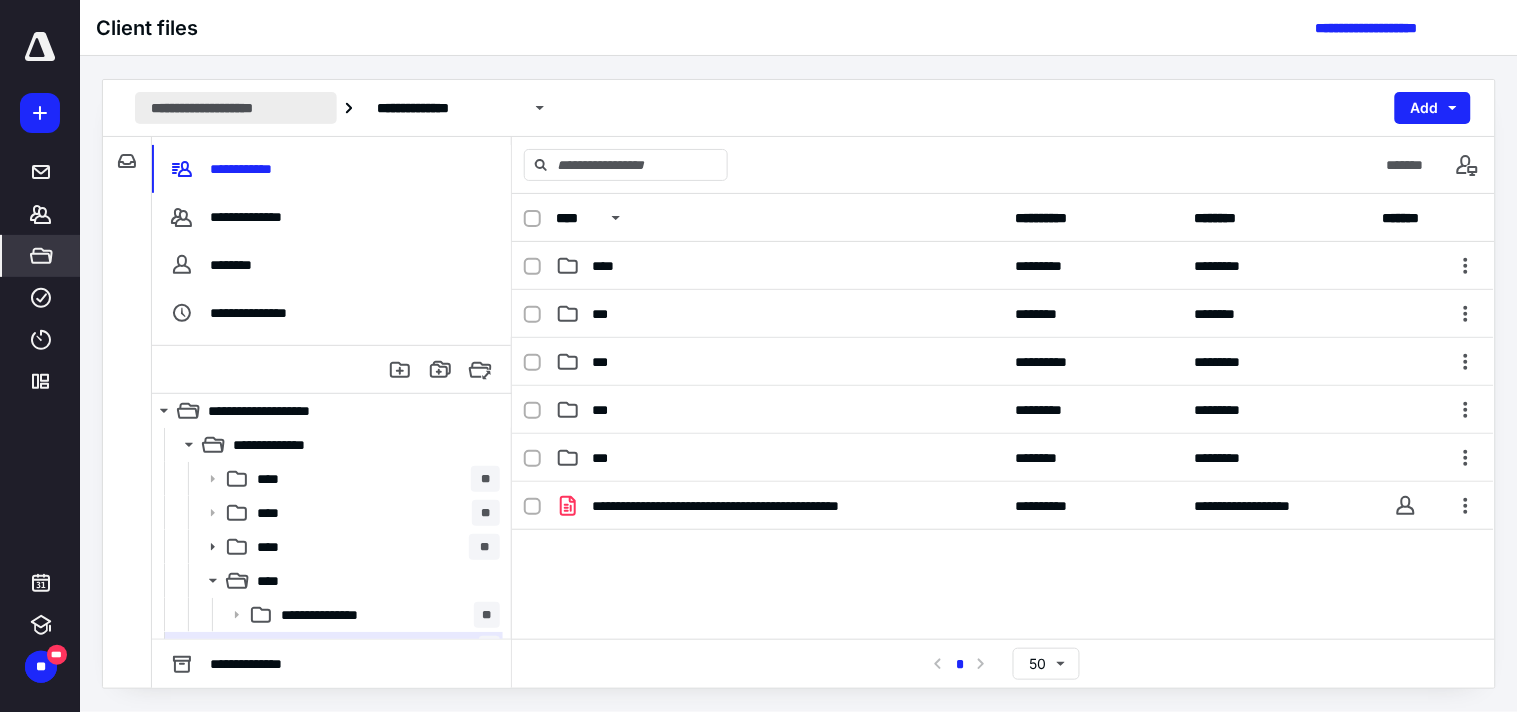 click on "**********" at bounding box center (236, 108) 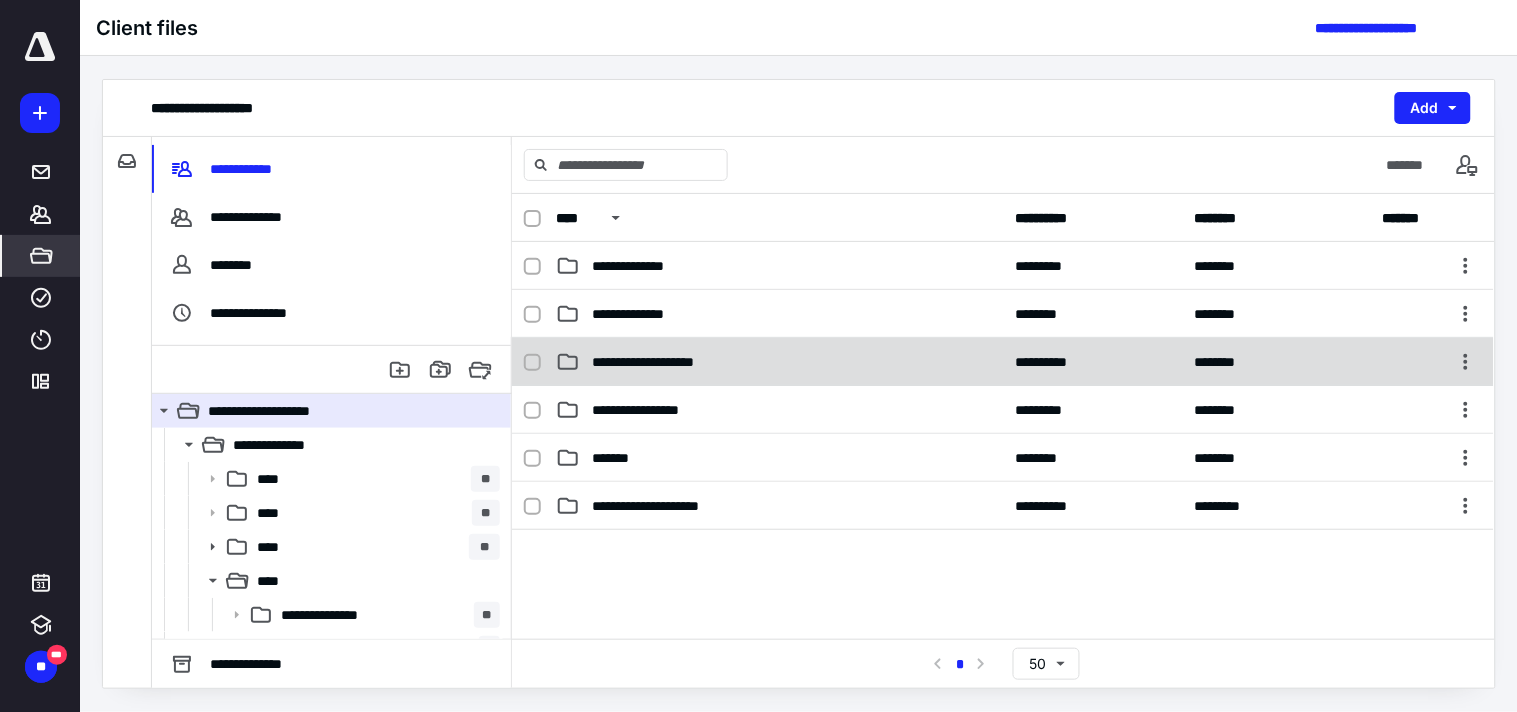click on "**********" at bounding box center [1003, 362] 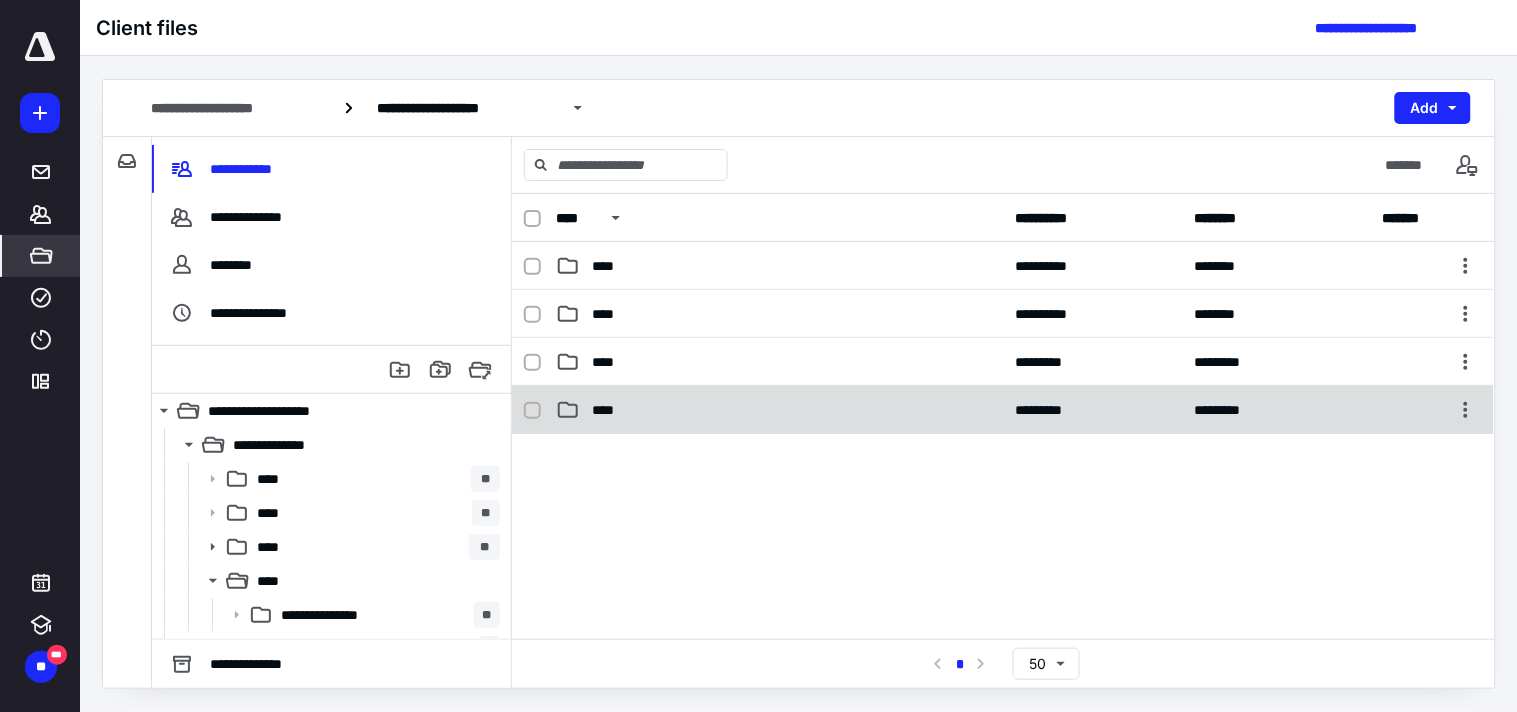 click on "****" at bounding box center [779, 410] 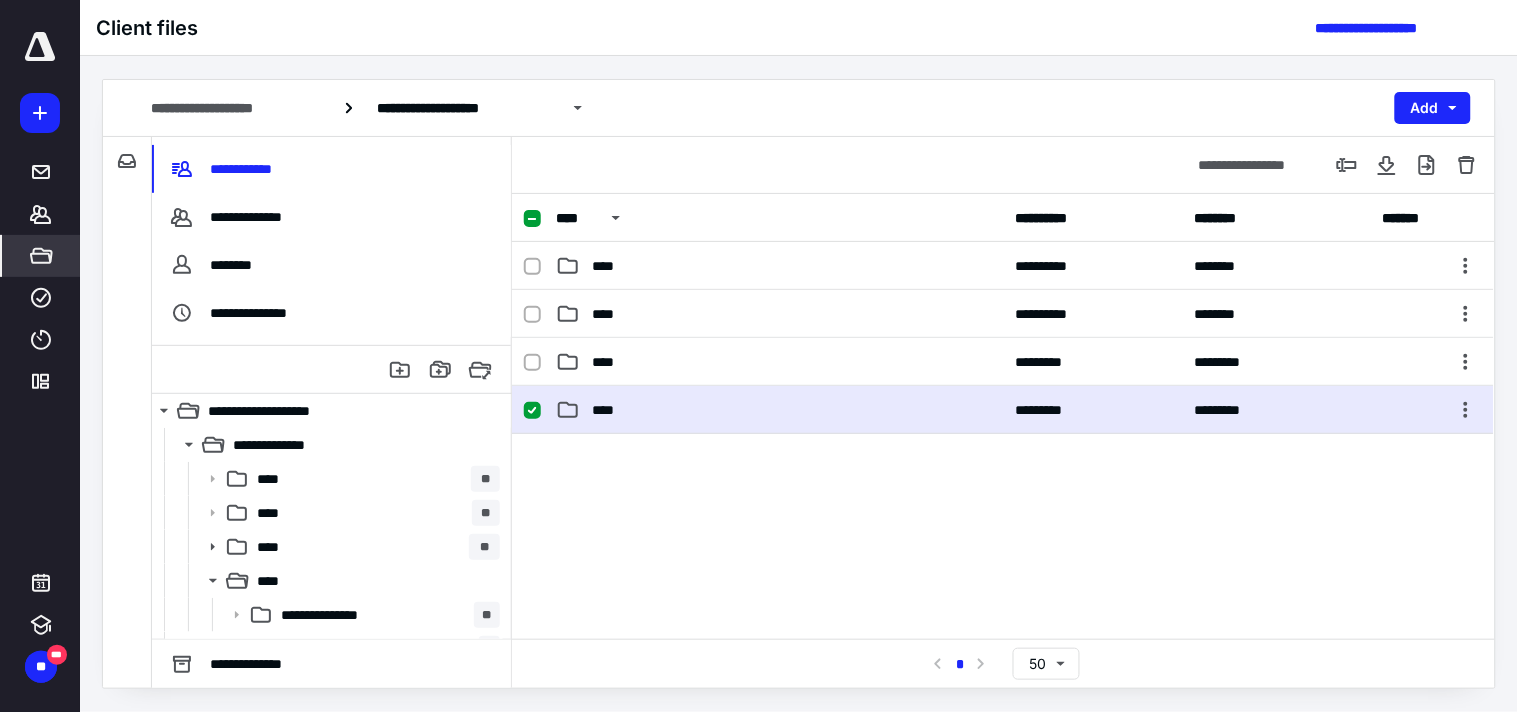 click on "****" at bounding box center (779, 410) 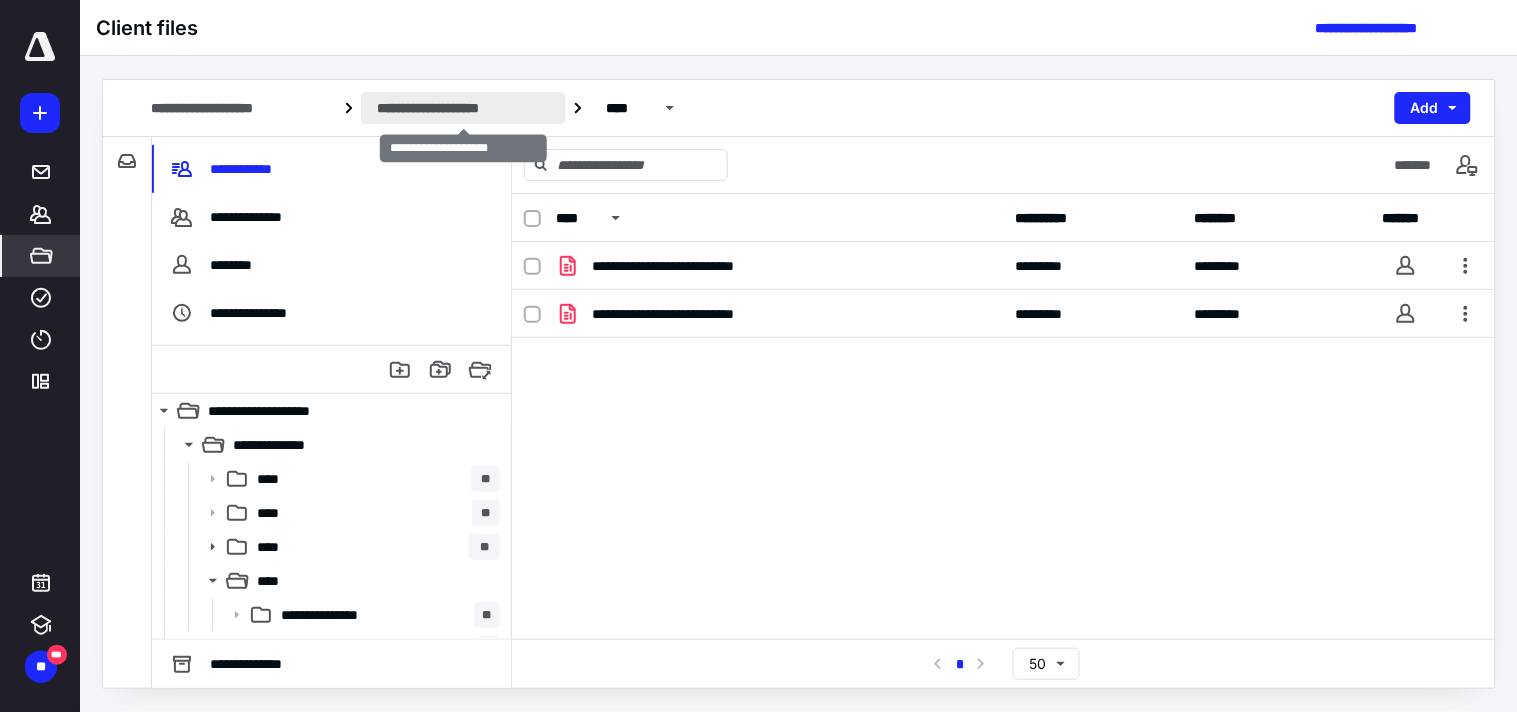 click on "**********" at bounding box center [463, 108] 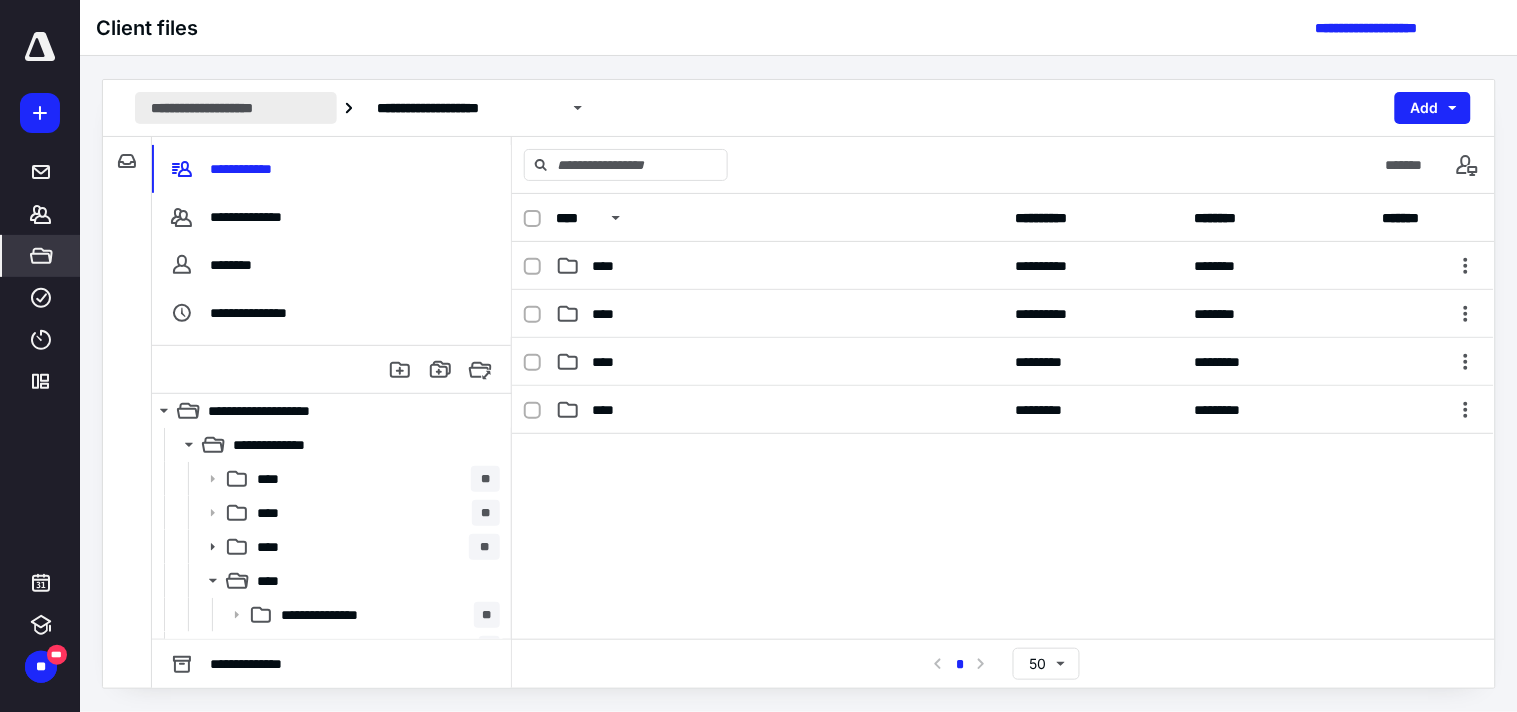 click on "**********" at bounding box center (236, 108) 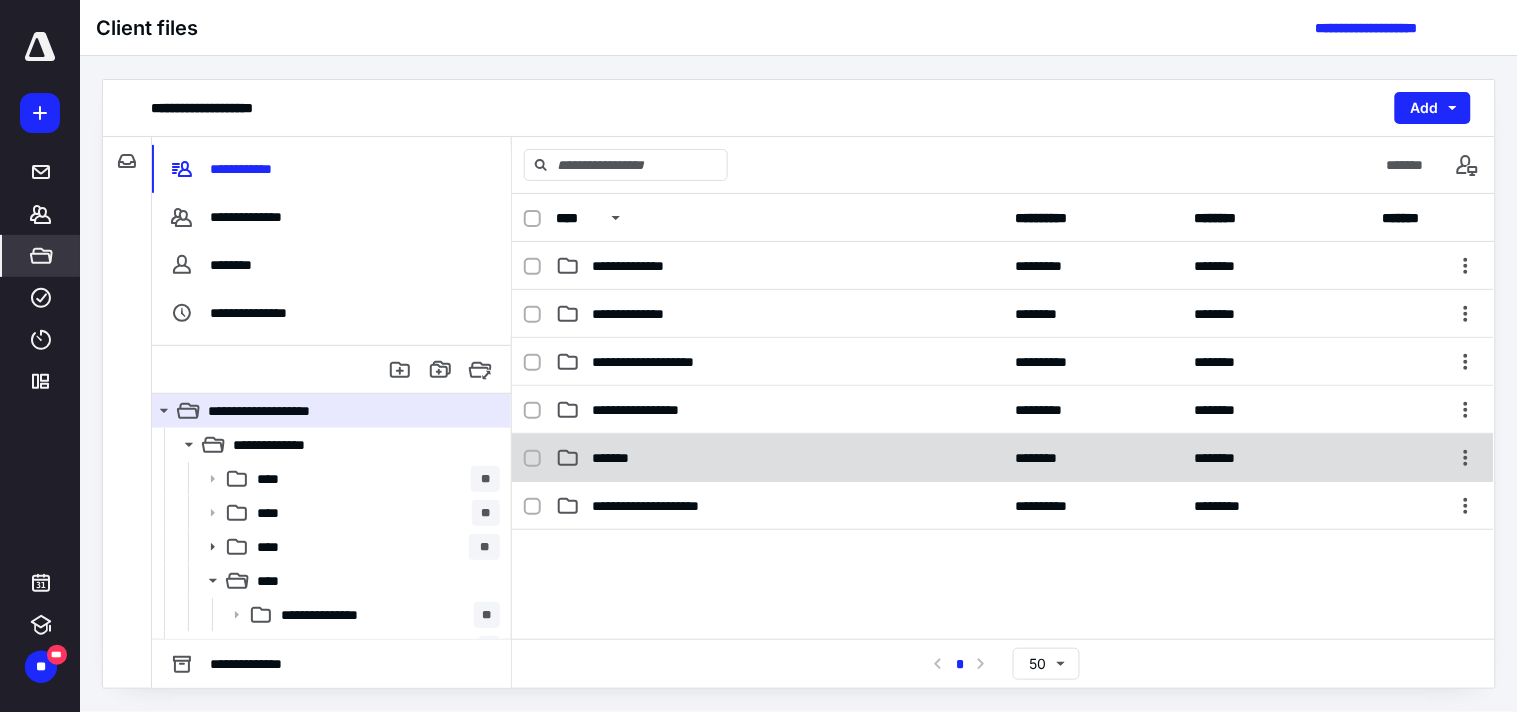click on "*******" at bounding box center [779, 458] 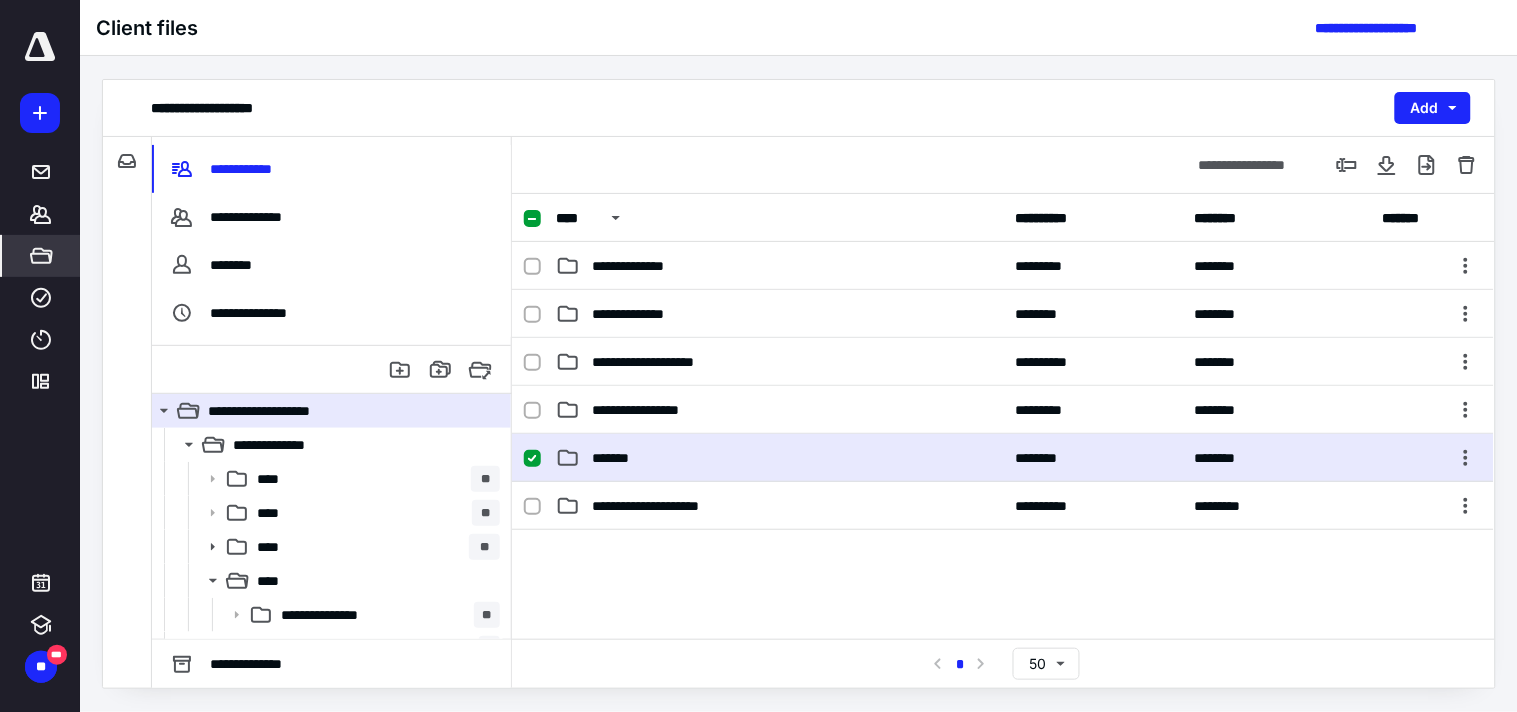 click on "*******" at bounding box center (779, 458) 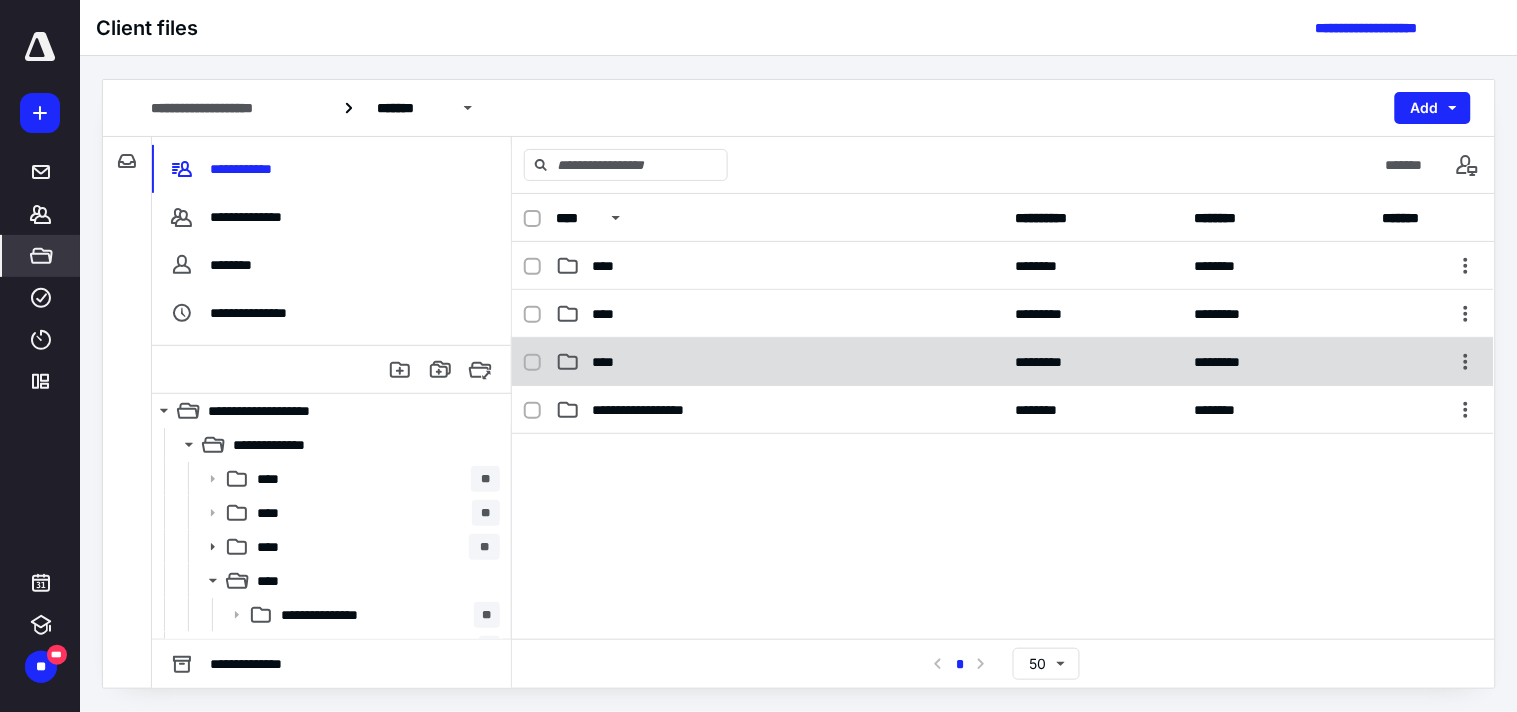click on "****" at bounding box center (779, 362) 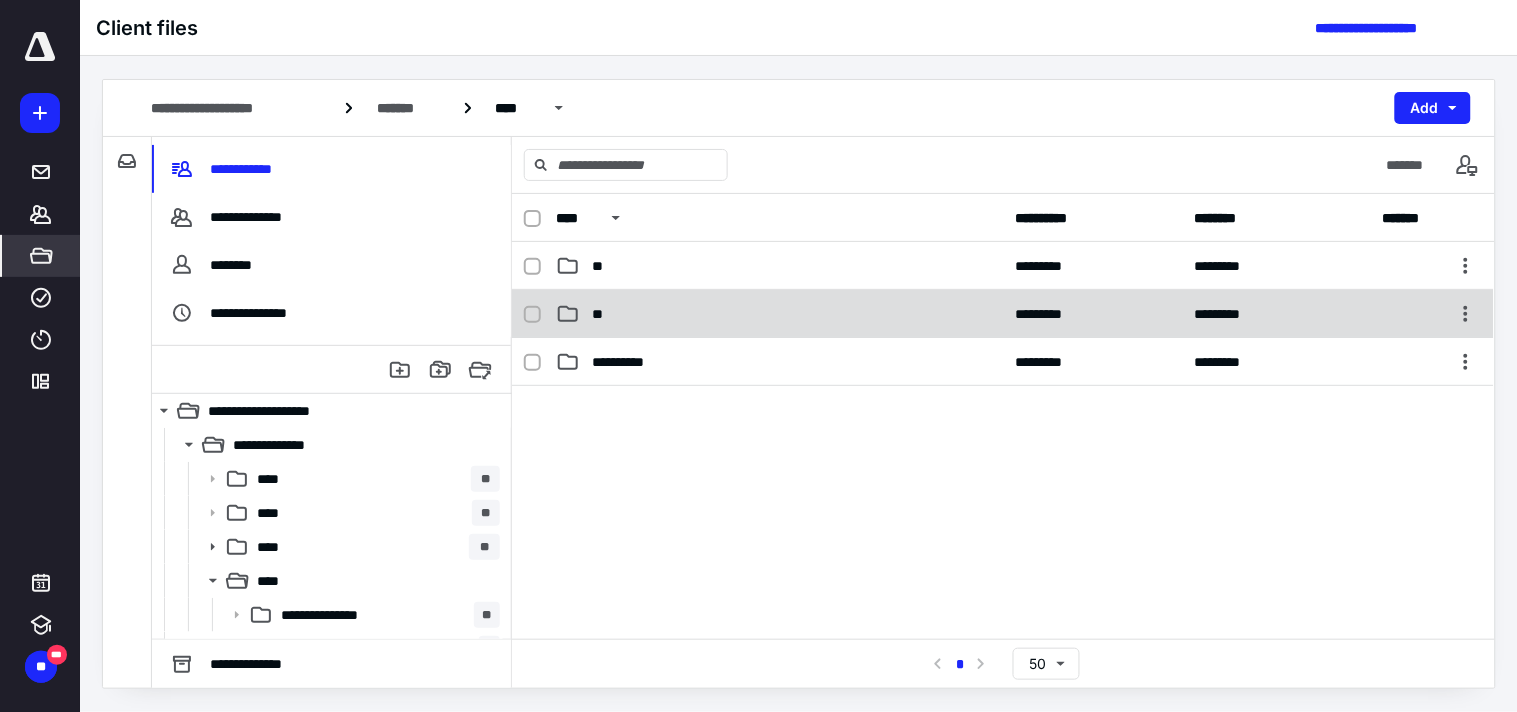 click on "**" at bounding box center (779, 314) 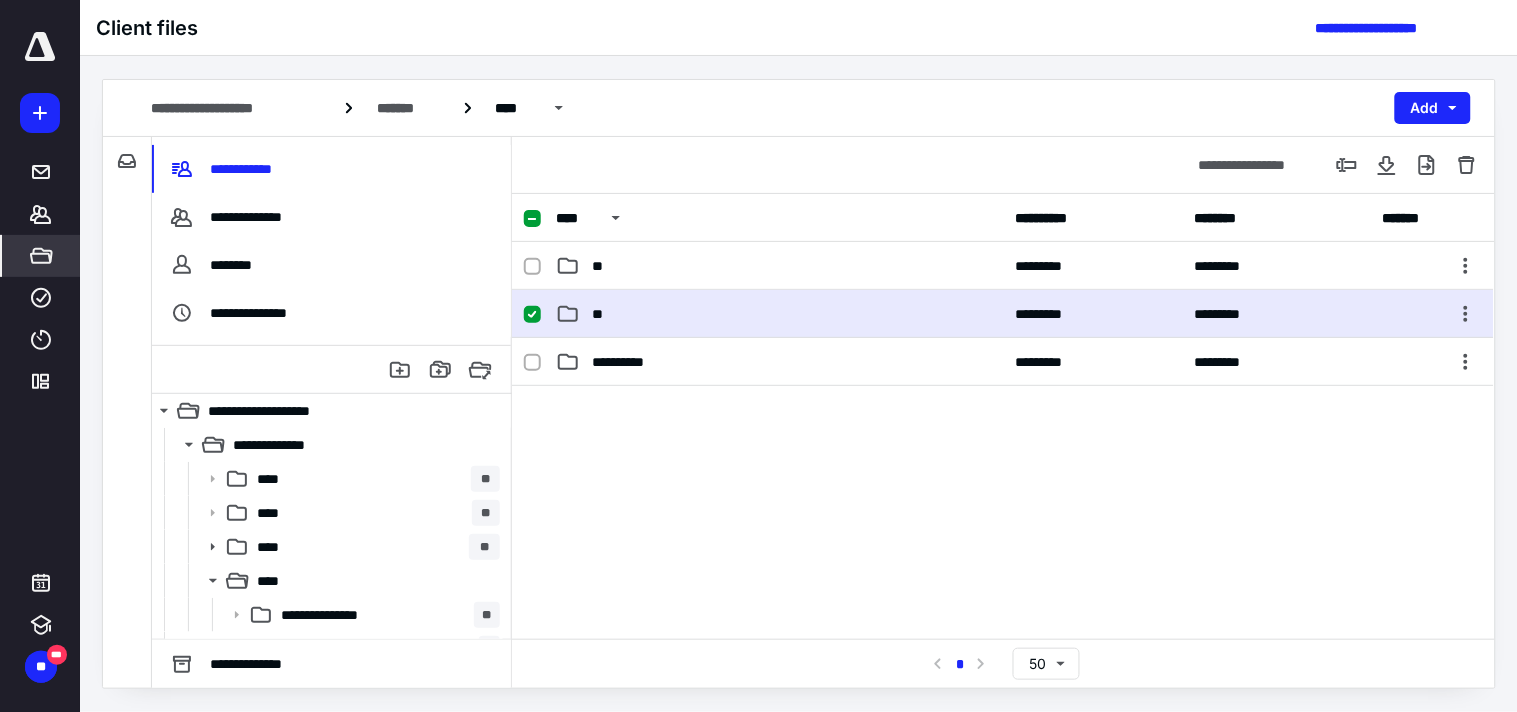 click on "**" at bounding box center (779, 314) 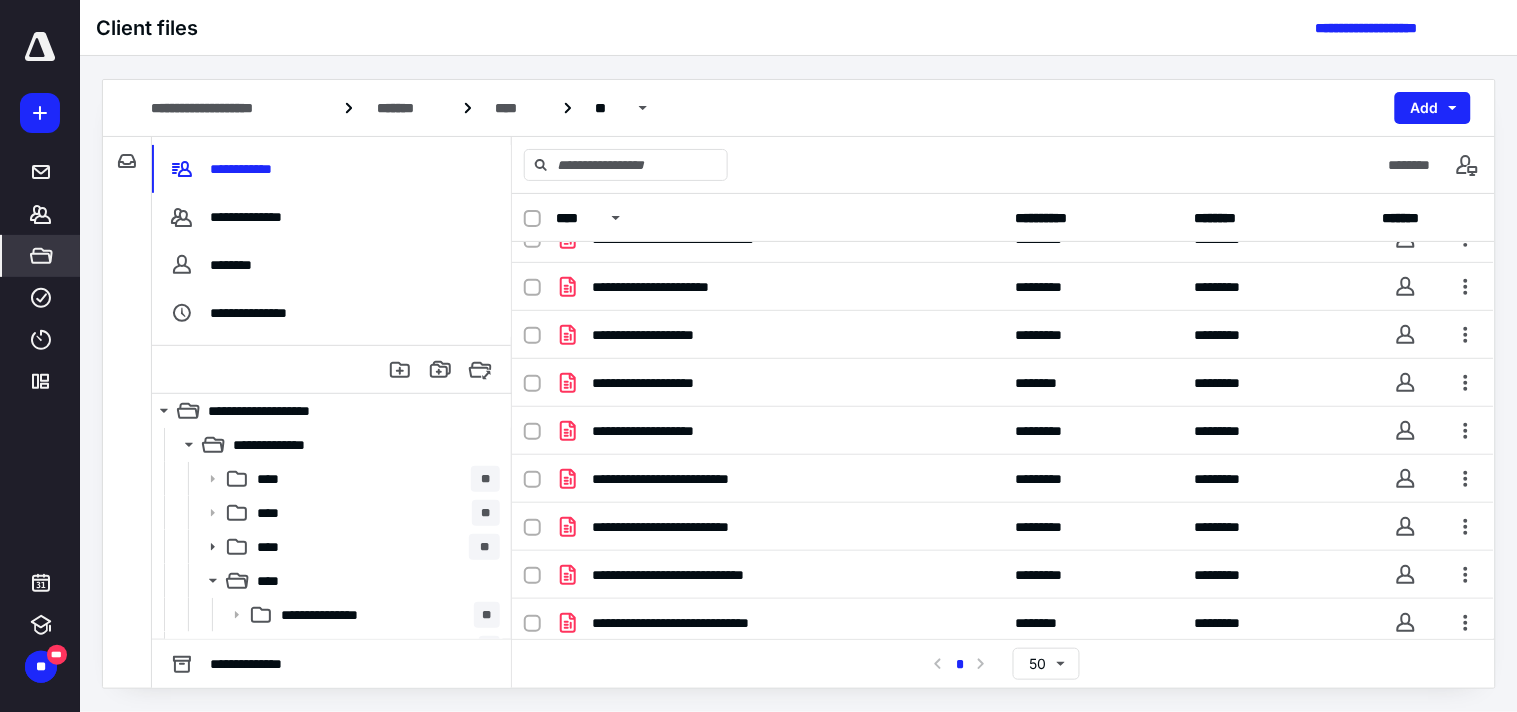 scroll, scrollTop: 0, scrollLeft: 0, axis: both 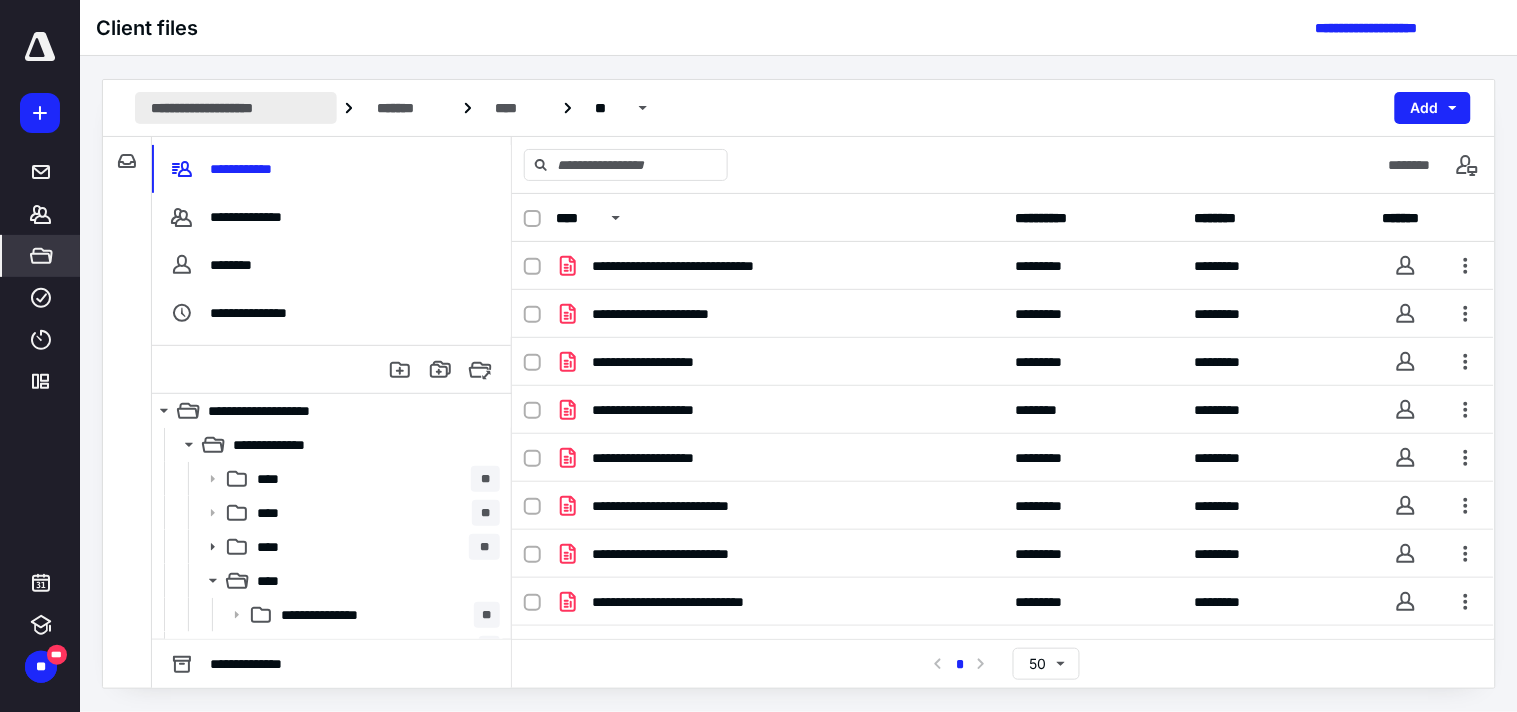 click on "**********" at bounding box center [236, 108] 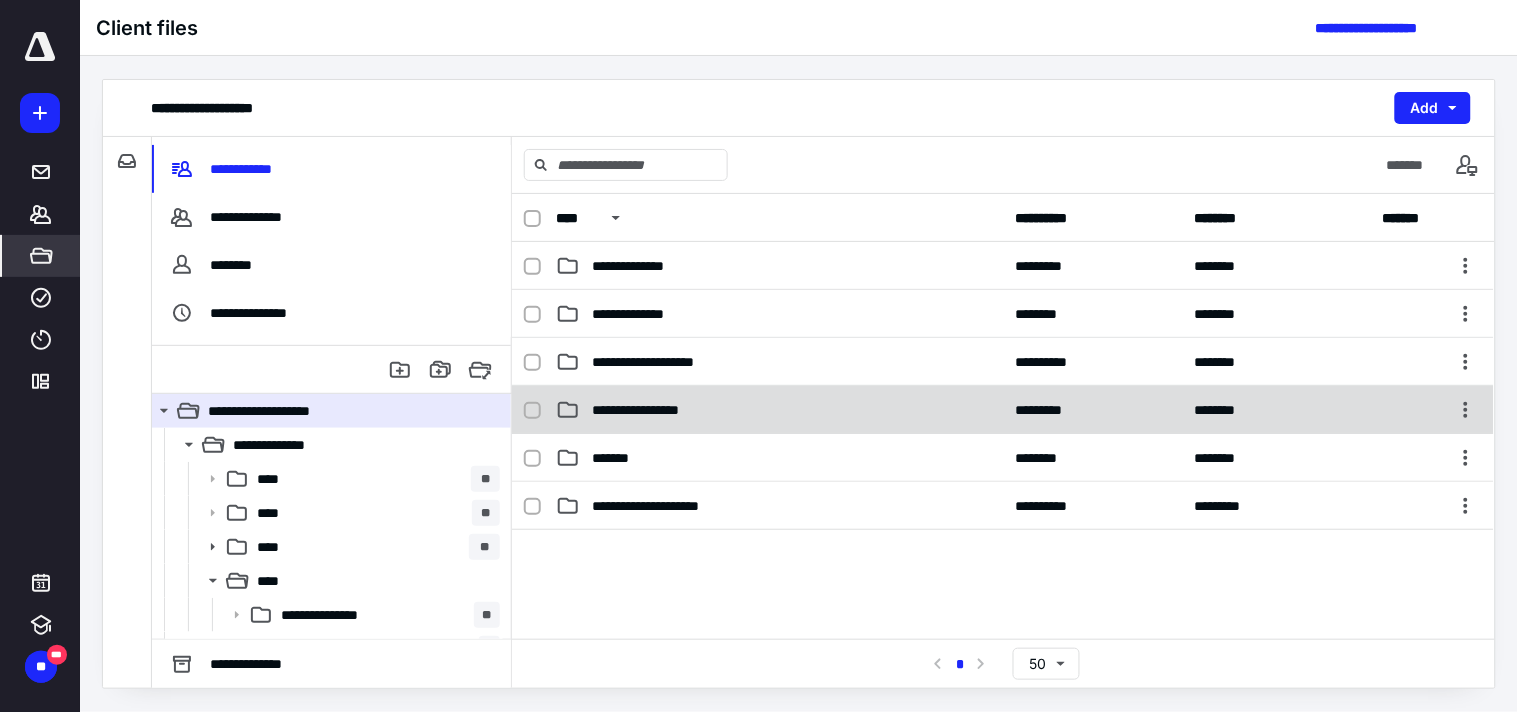click on "**********" at bounding box center (779, 410) 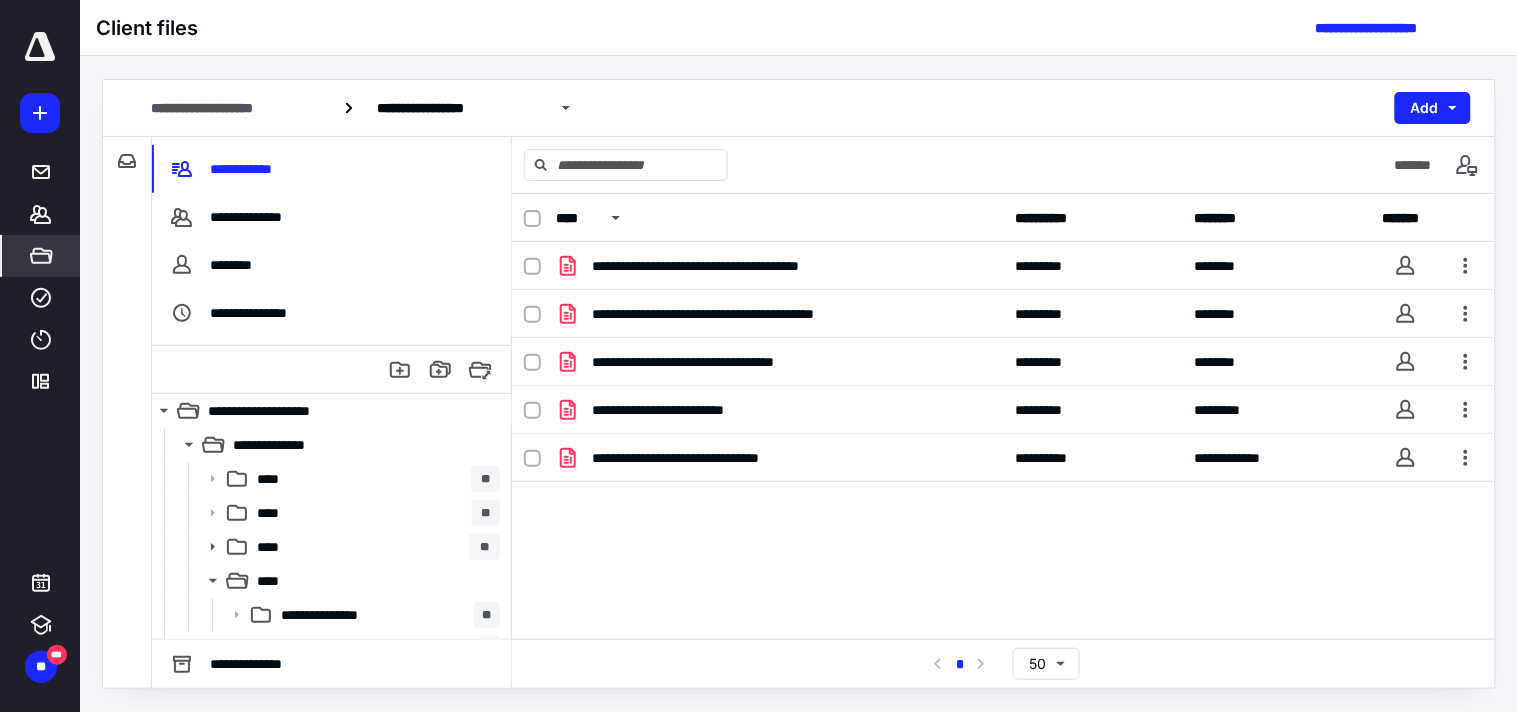 click on "**********" at bounding box center [1003, 416] 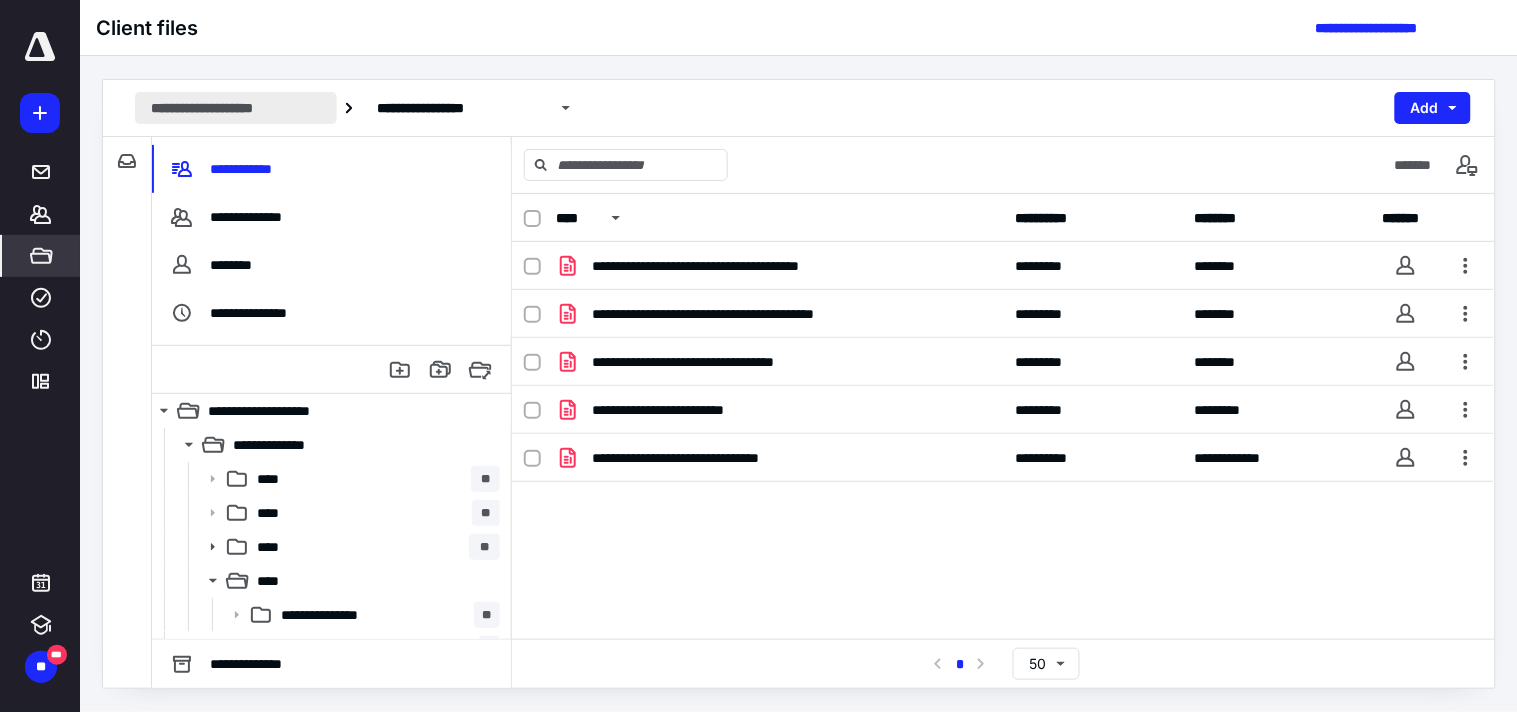 click on "**********" at bounding box center [236, 108] 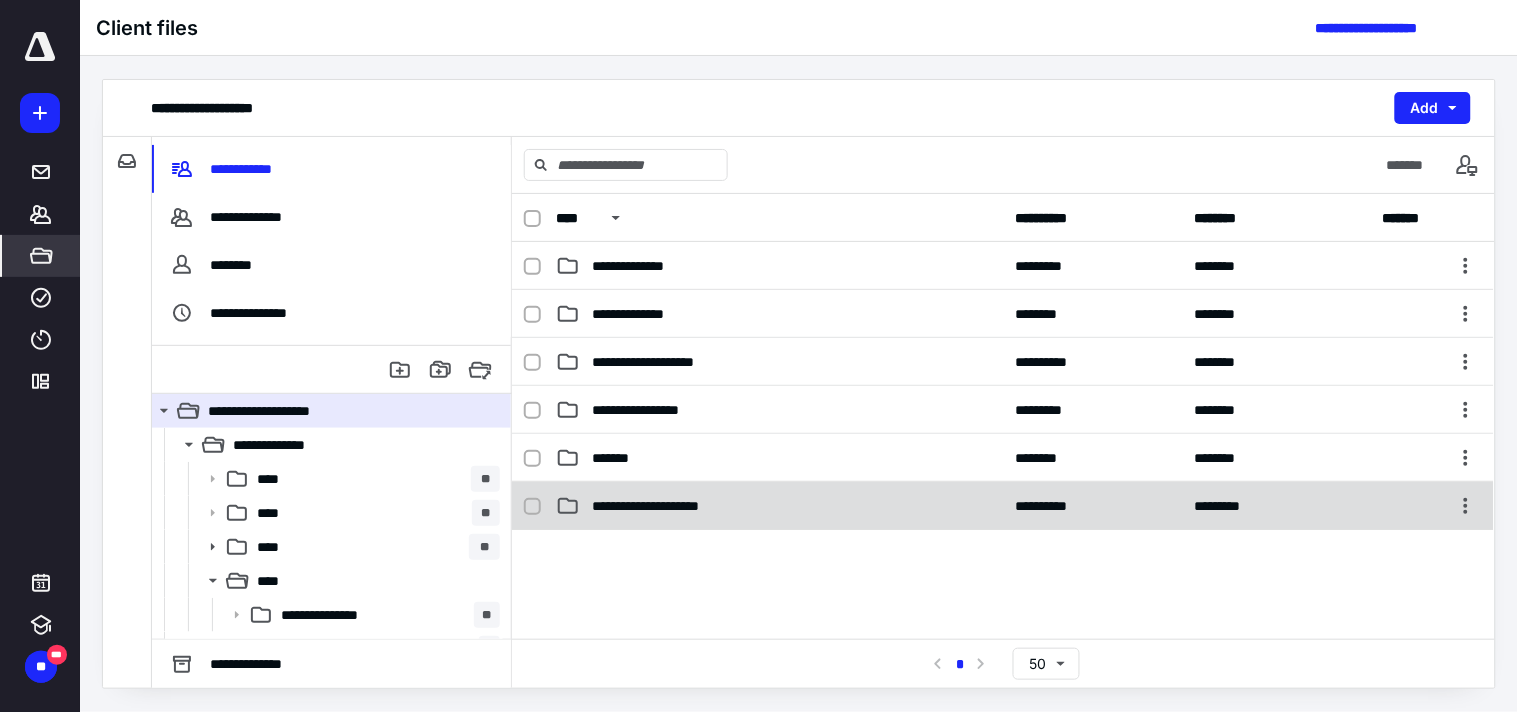 click on "**********" at bounding box center [685, 506] 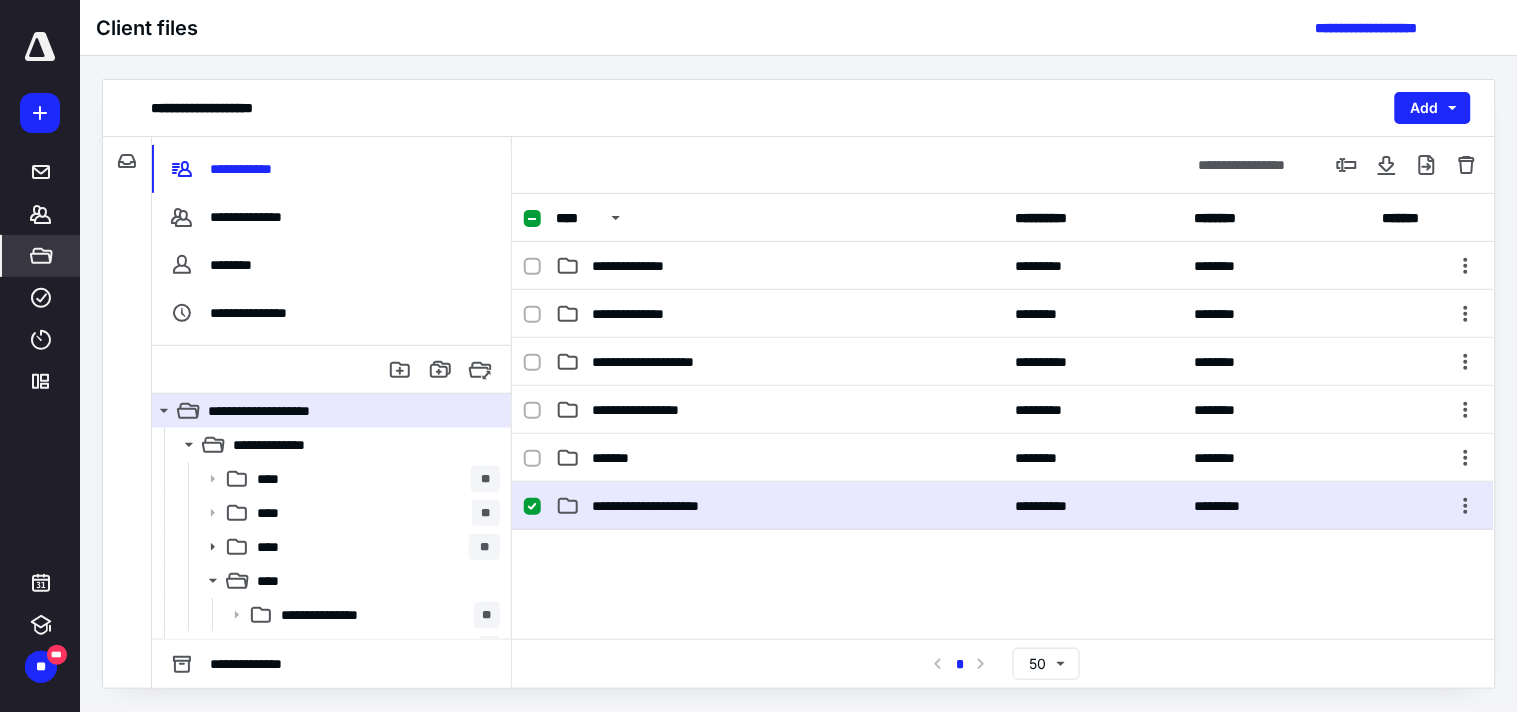 click on "**********" at bounding box center (685, 506) 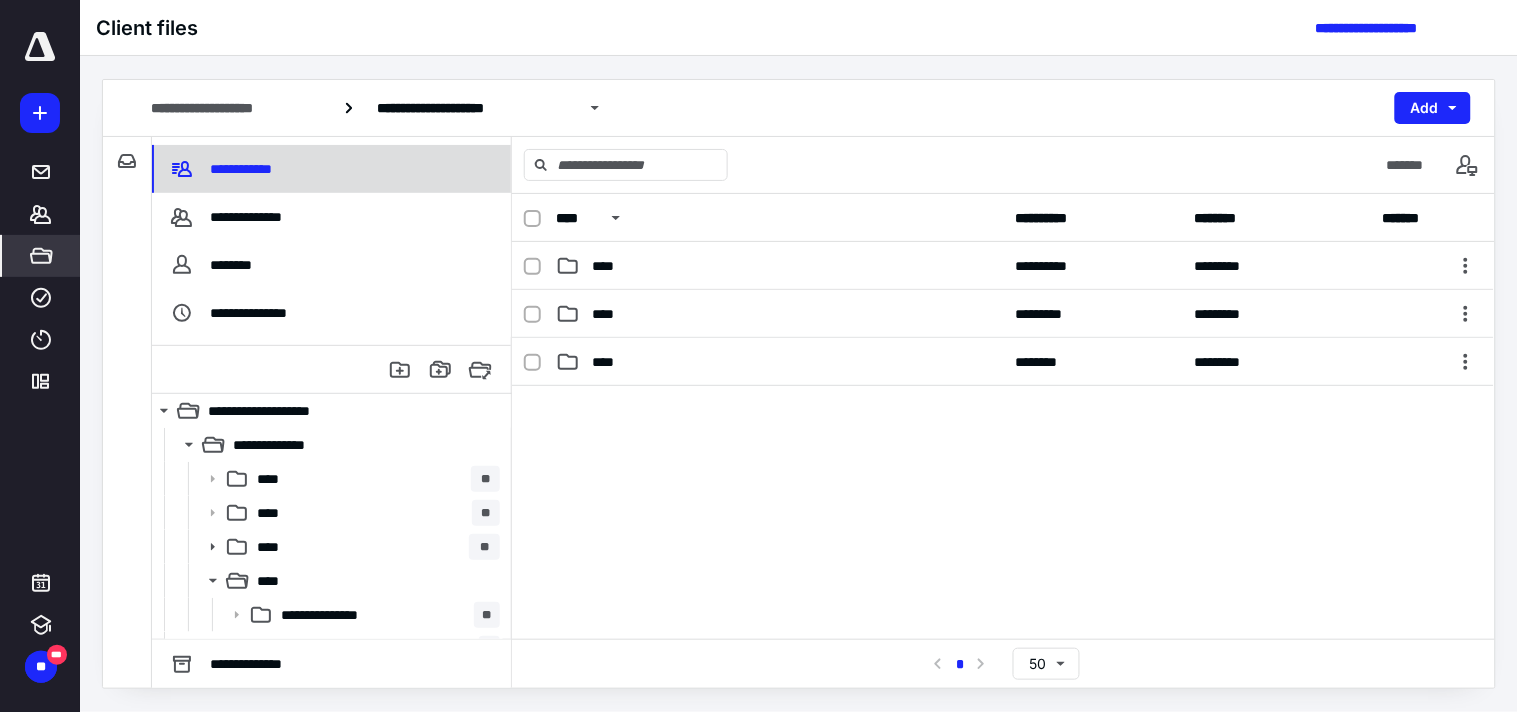 drag, startPoint x: 257, startPoint y: 107, endPoint x: 341, endPoint y: 157, distance: 97.7548 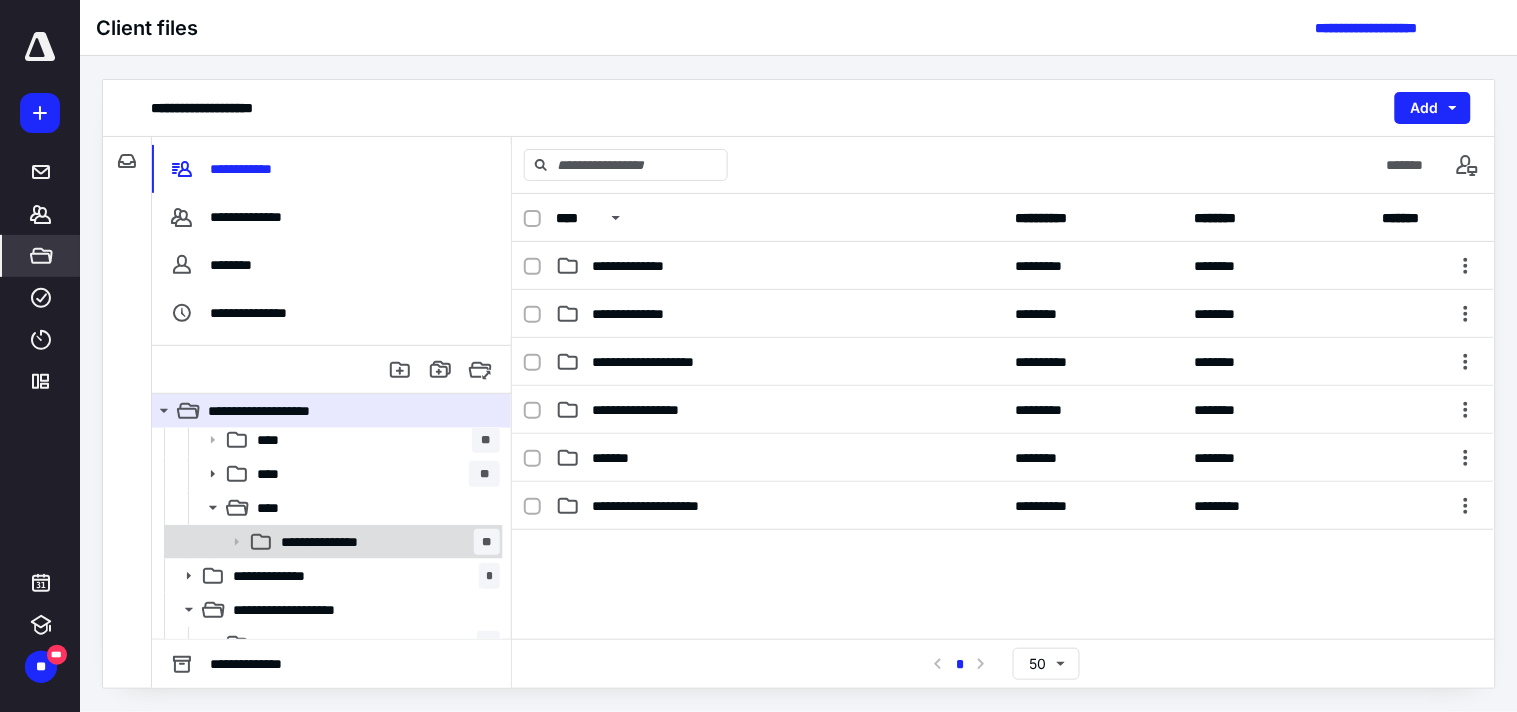 scroll, scrollTop: 111, scrollLeft: 0, axis: vertical 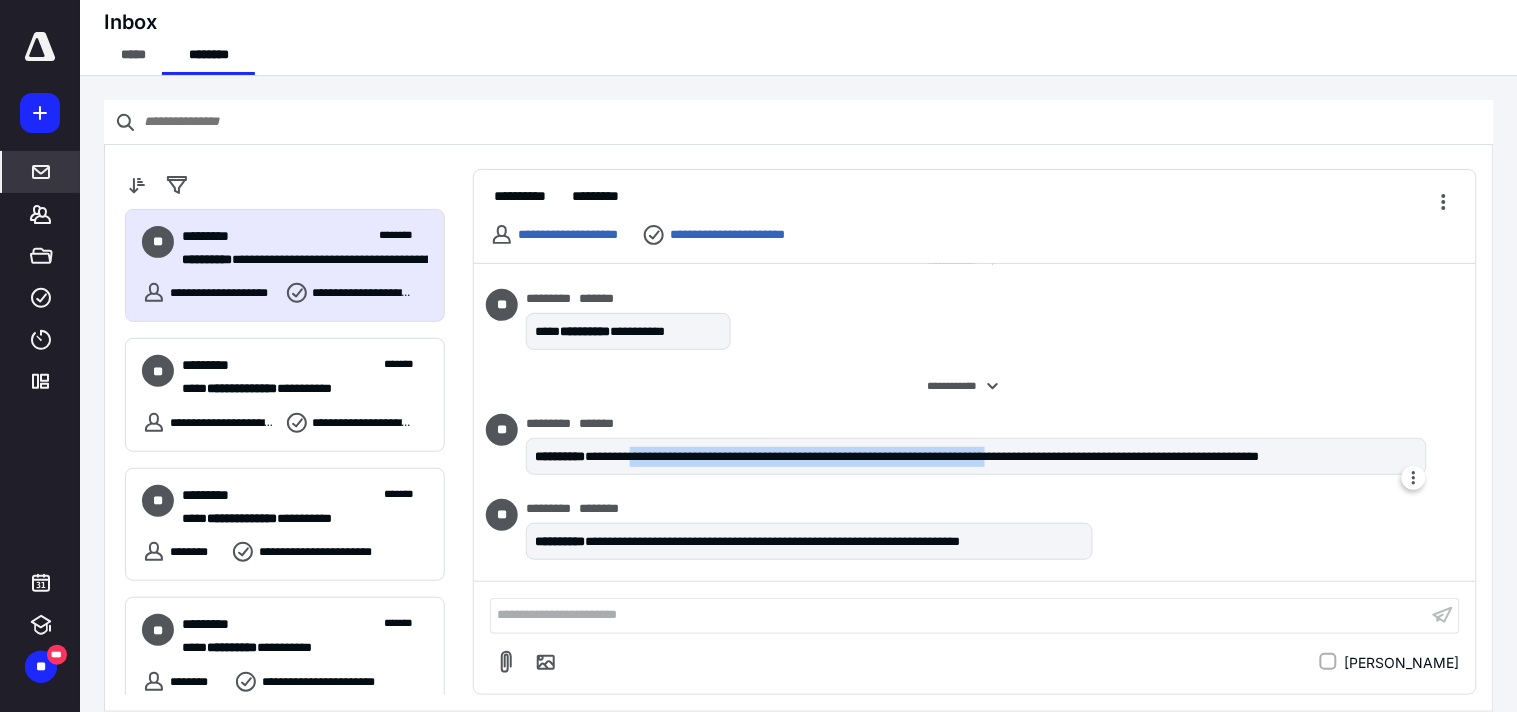 drag, startPoint x: 677, startPoint y: 455, endPoint x: 1095, endPoint y: 453, distance: 418.0048 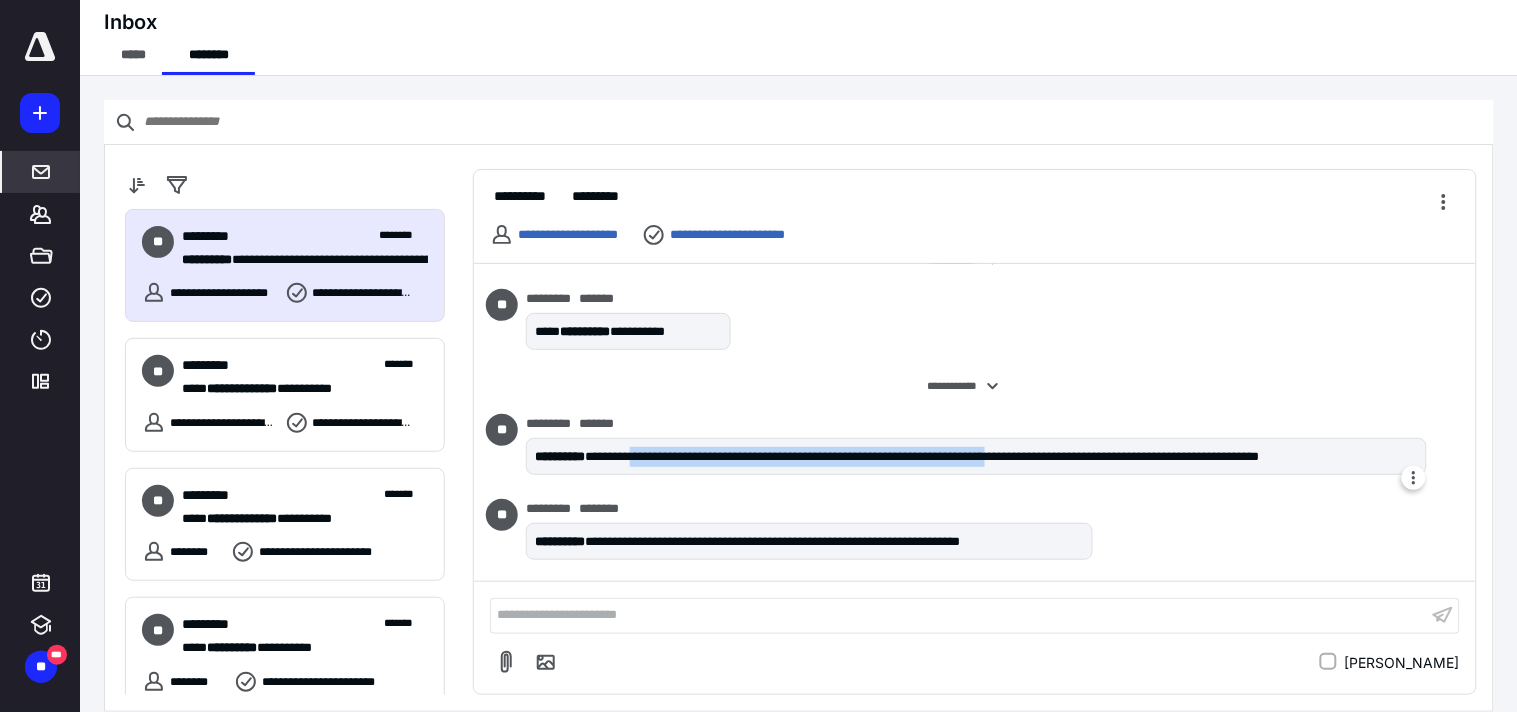 click on "**********" at bounding box center [976, 456] 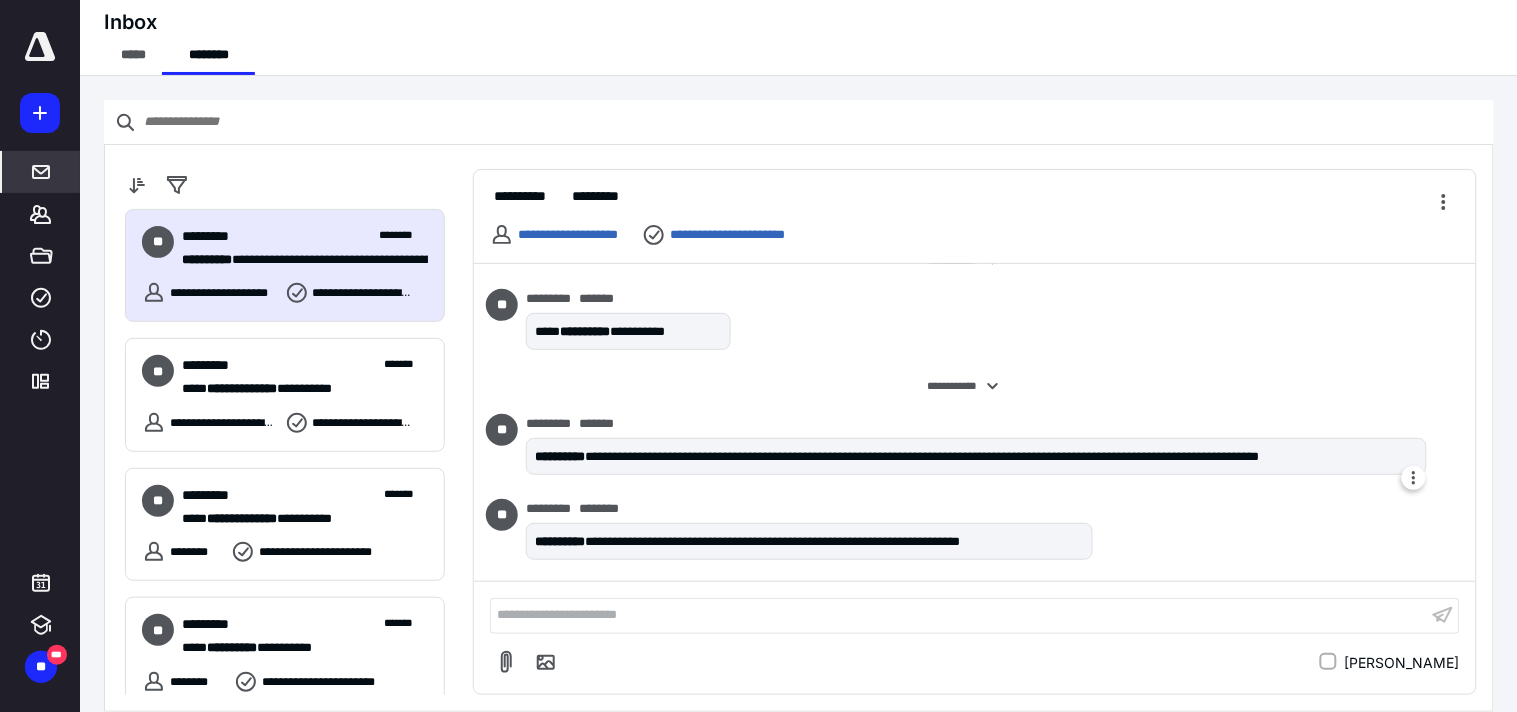 click on "**********" at bounding box center [976, 456] 